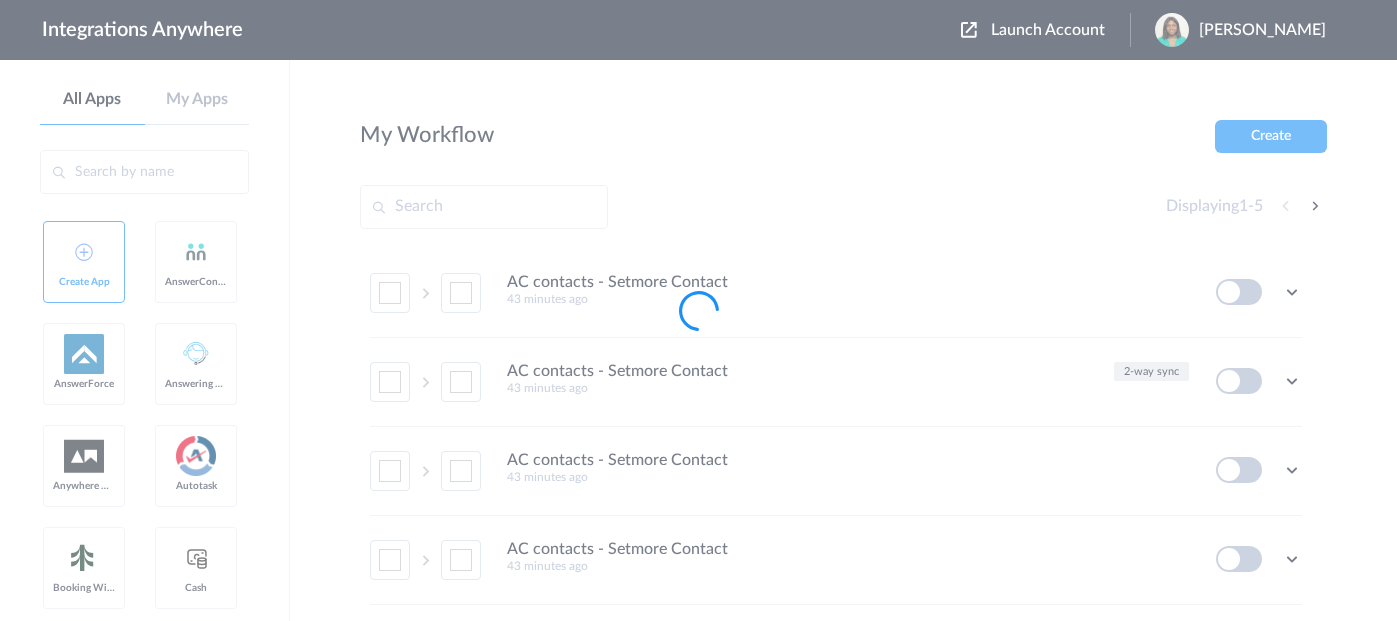 scroll, scrollTop: 0, scrollLeft: 0, axis: both 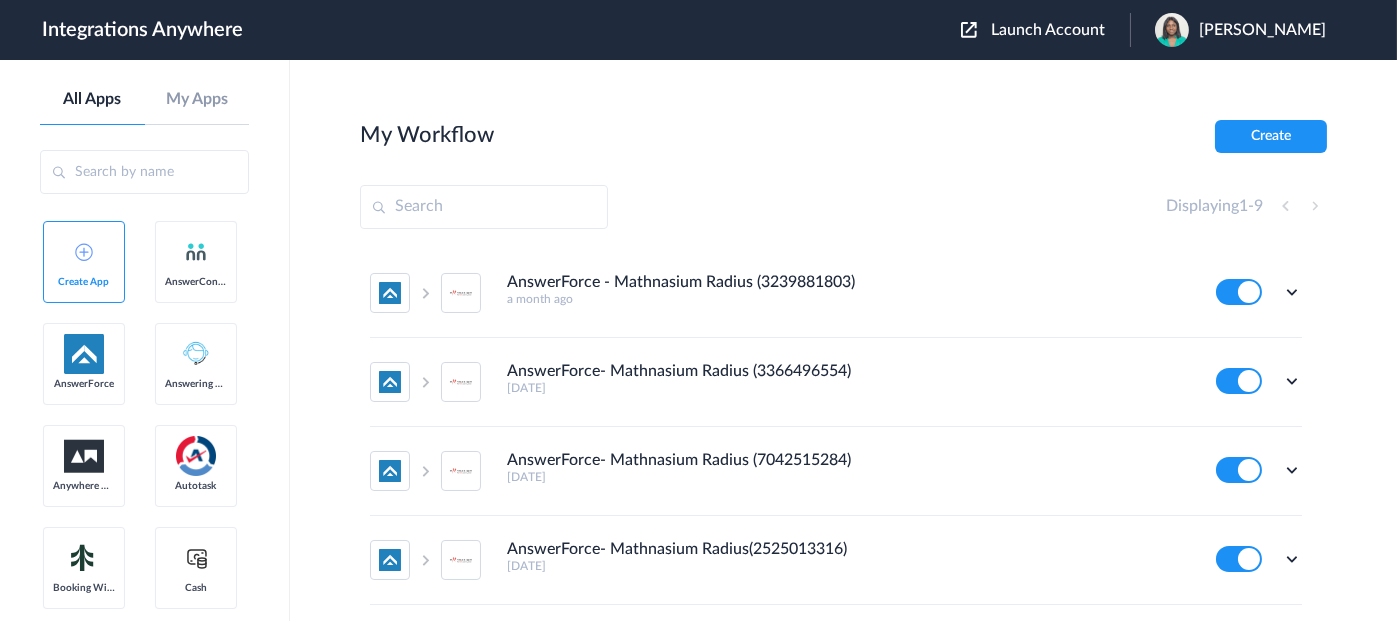 click on "Launch Account" at bounding box center (1045, 30) 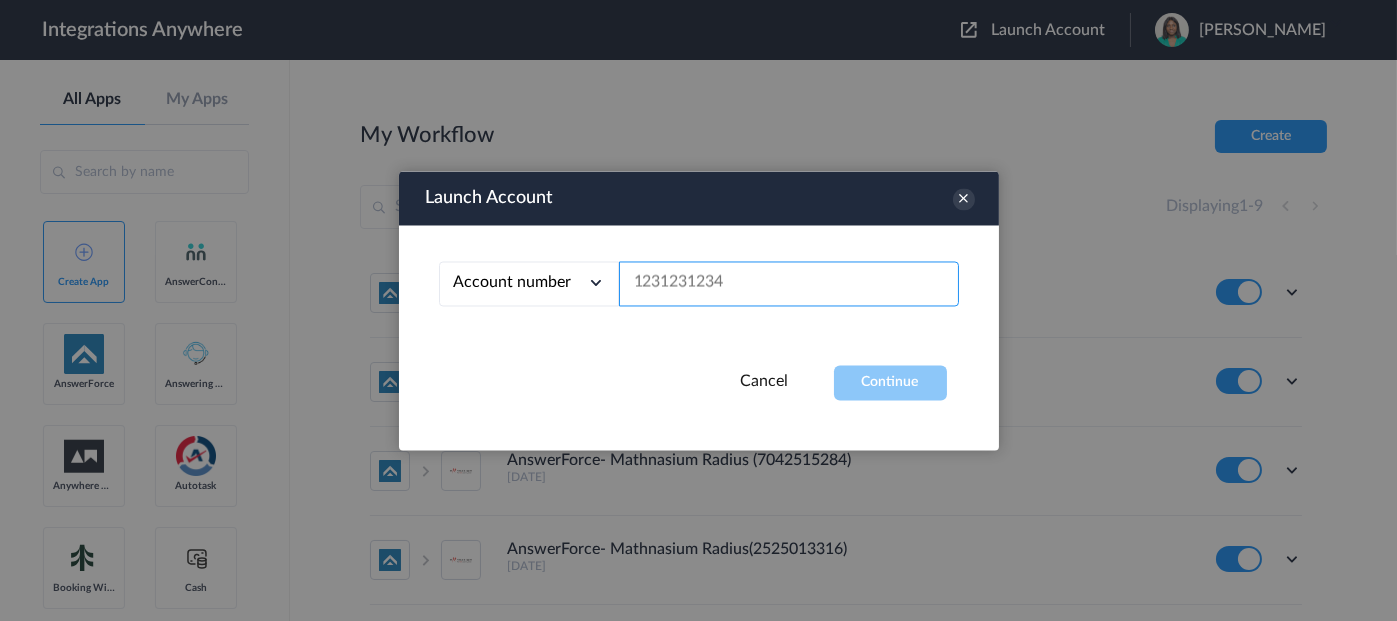 click at bounding box center [789, 283] 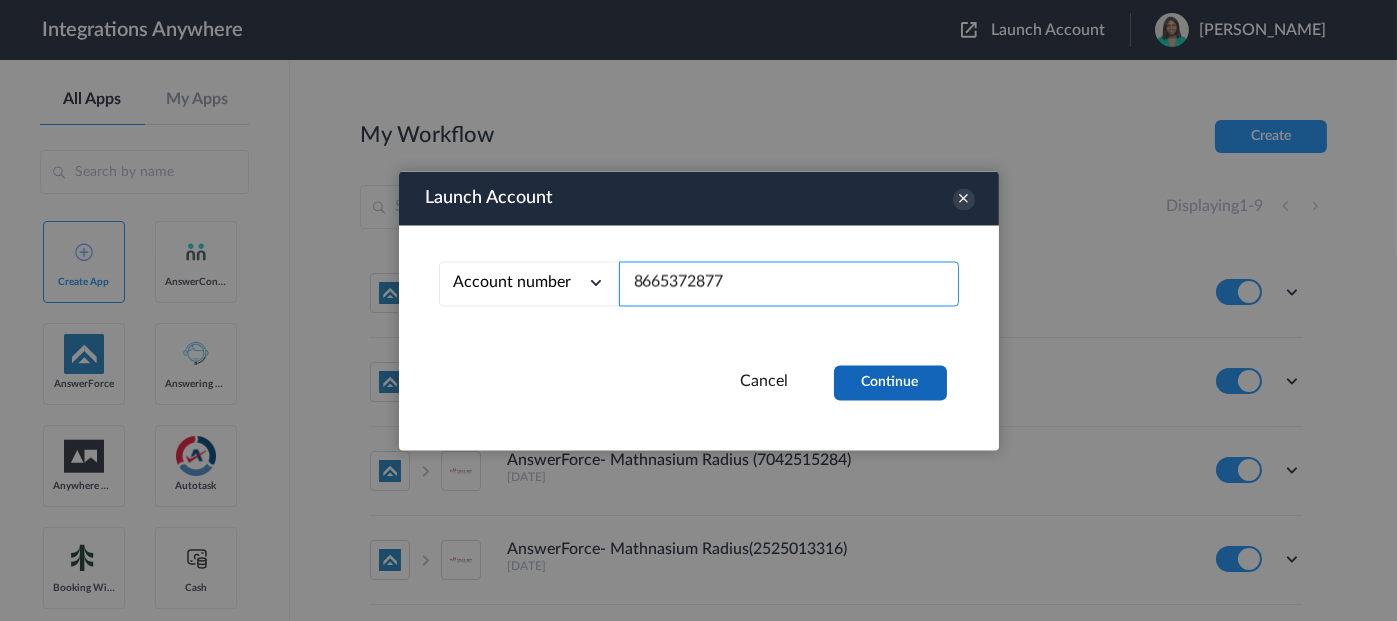 type on "8665372877" 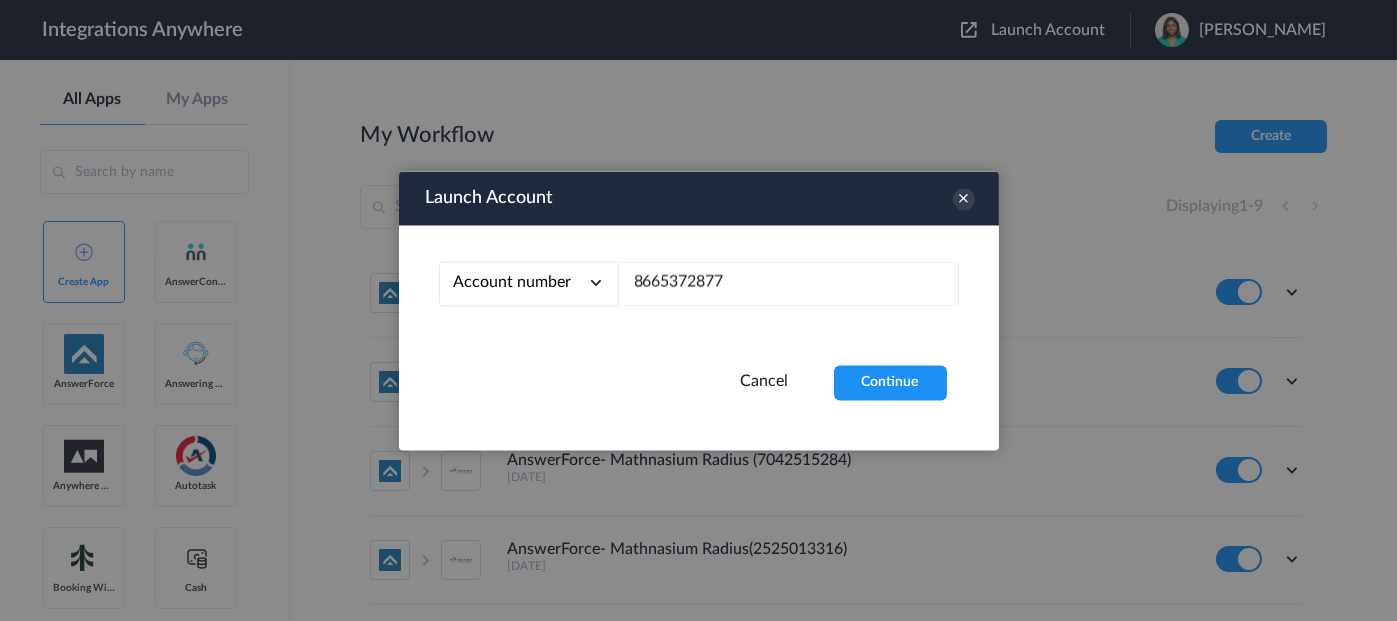 click on "Continue" at bounding box center [890, 382] 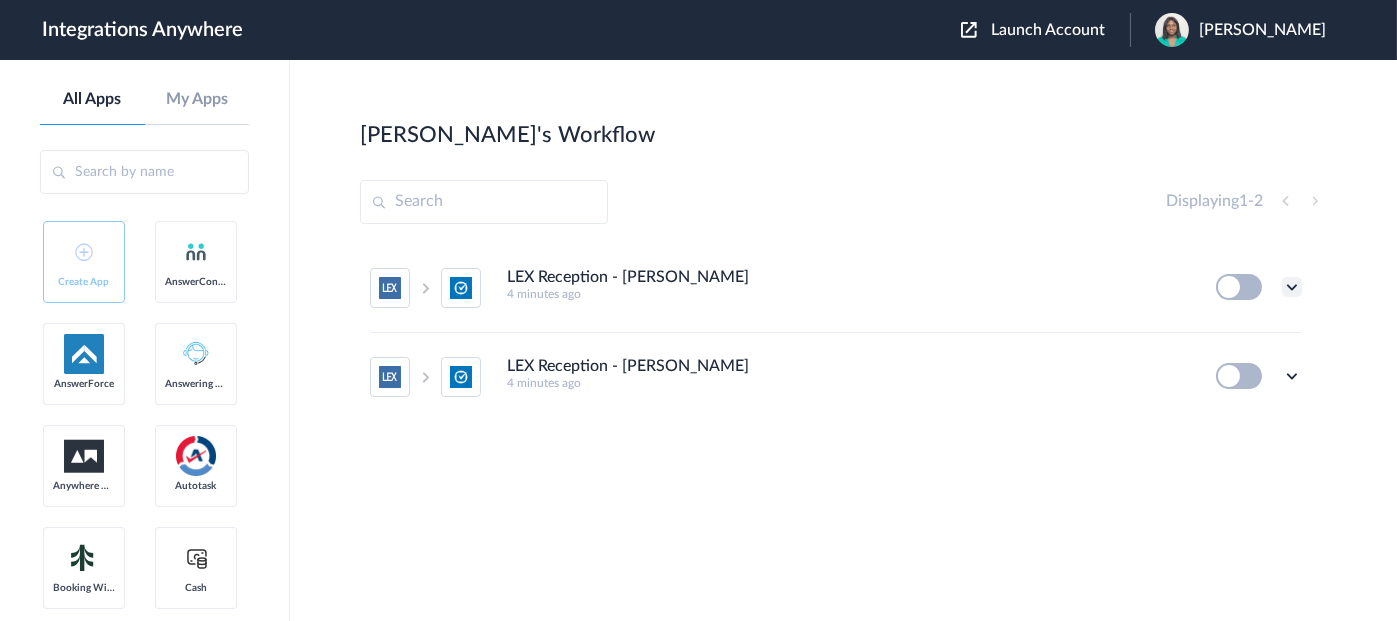 click at bounding box center (1292, 287) 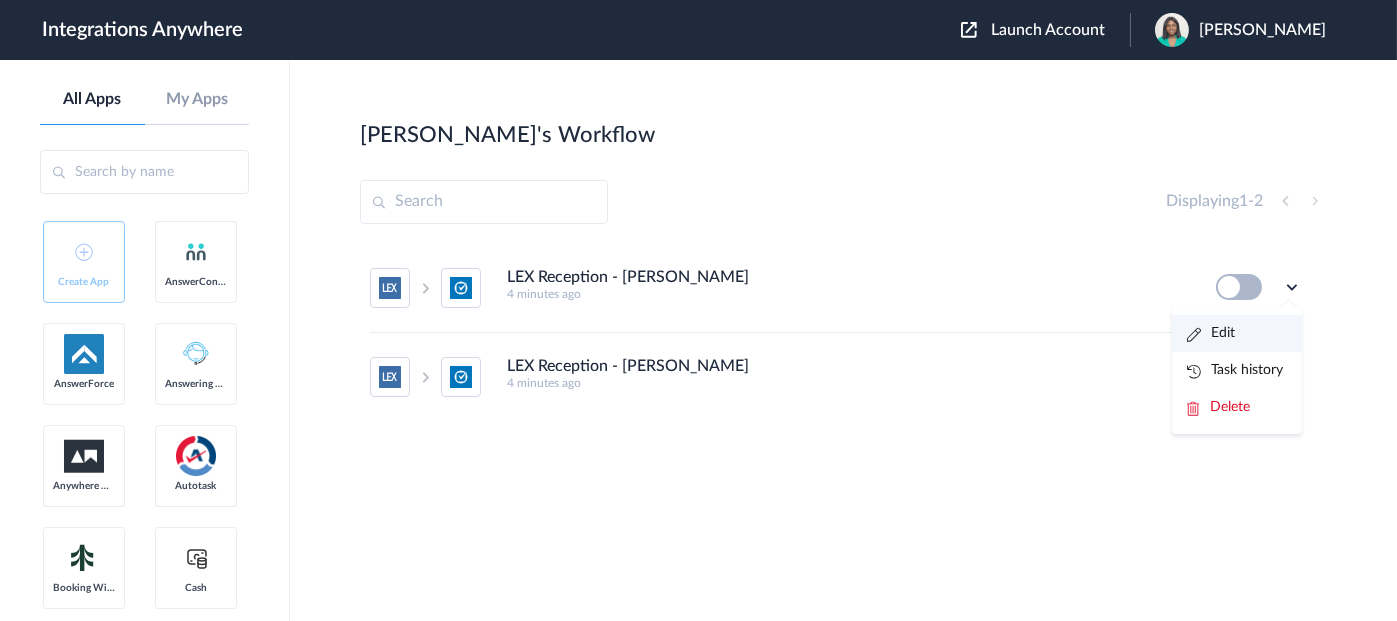 click on "Edit" at bounding box center (1211, 333) 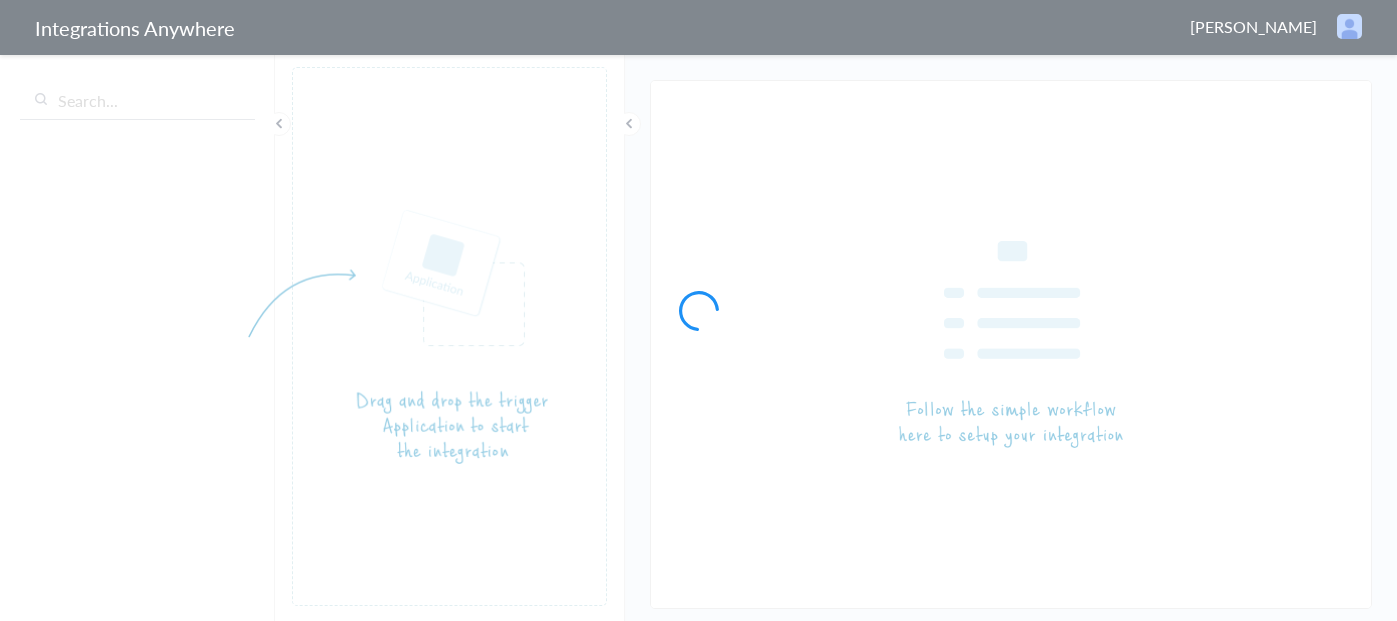 scroll, scrollTop: 0, scrollLeft: 0, axis: both 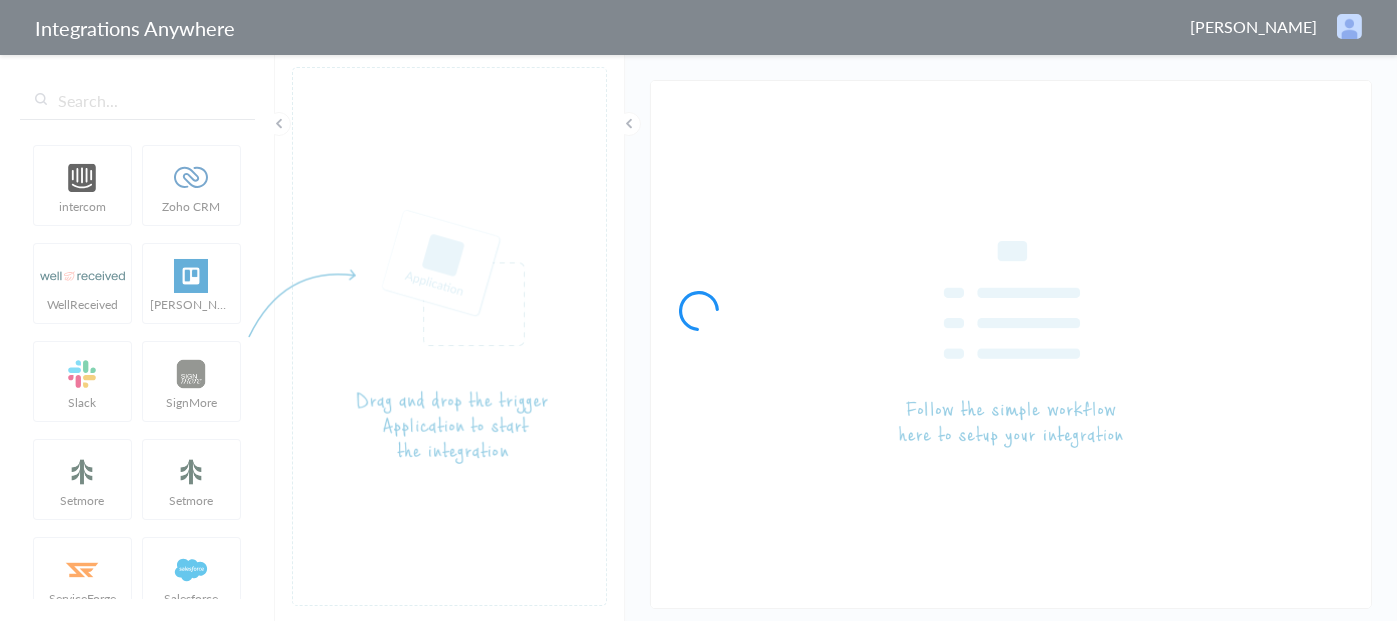 type on "LEX Reception - [PERSON_NAME]" 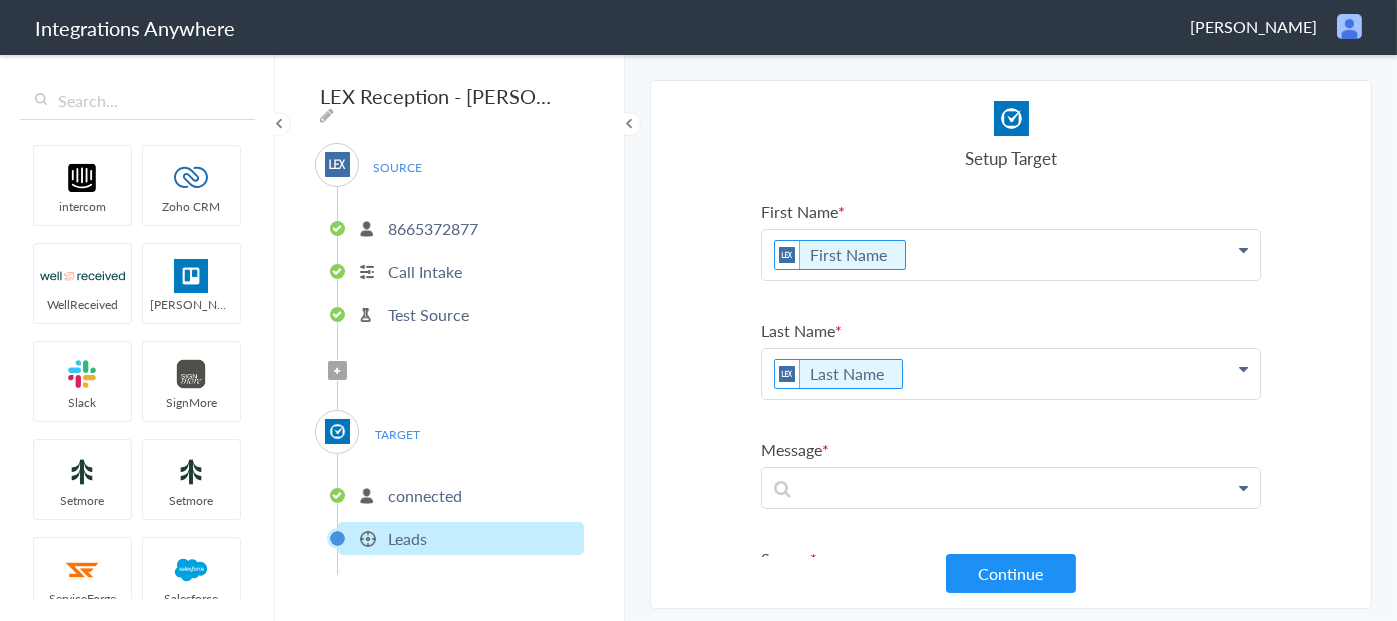 click on "Filter
Applied" at bounding box center (337, 370) 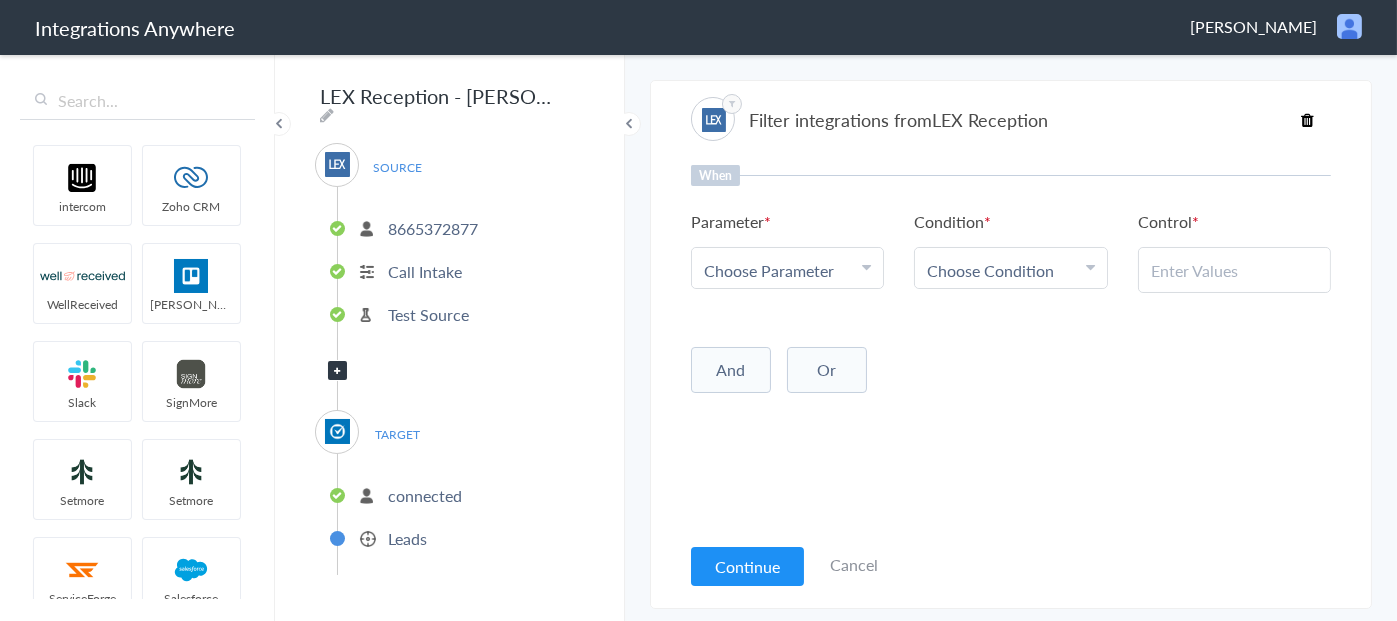 click on "Choose Parameter" at bounding box center (769, 270) 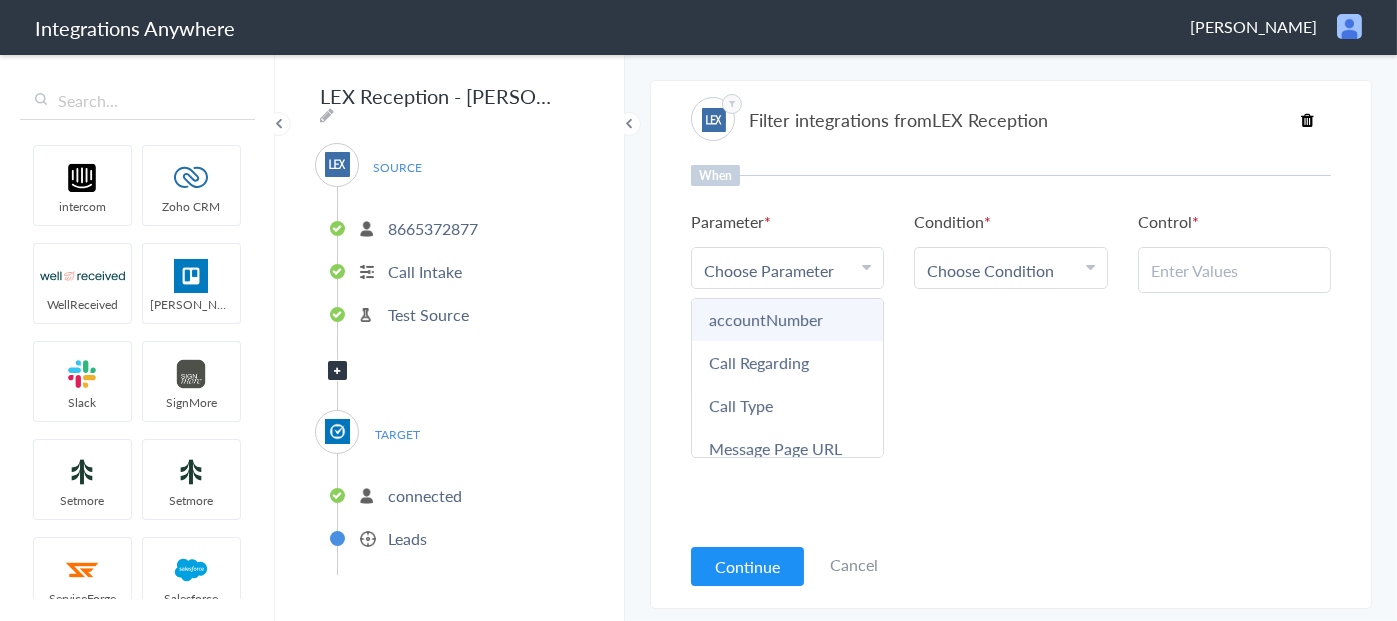 scroll, scrollTop: 1270, scrollLeft: 0, axis: vertical 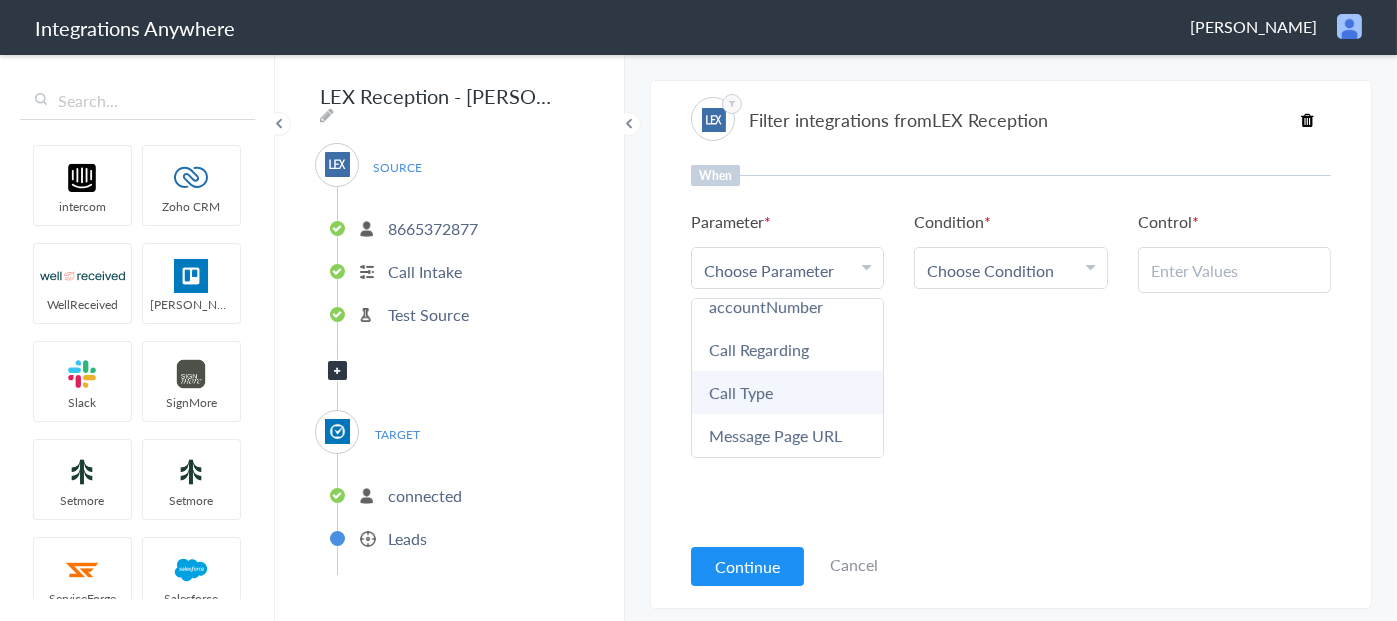 click on "Call Type" at bounding box center (787, 392) 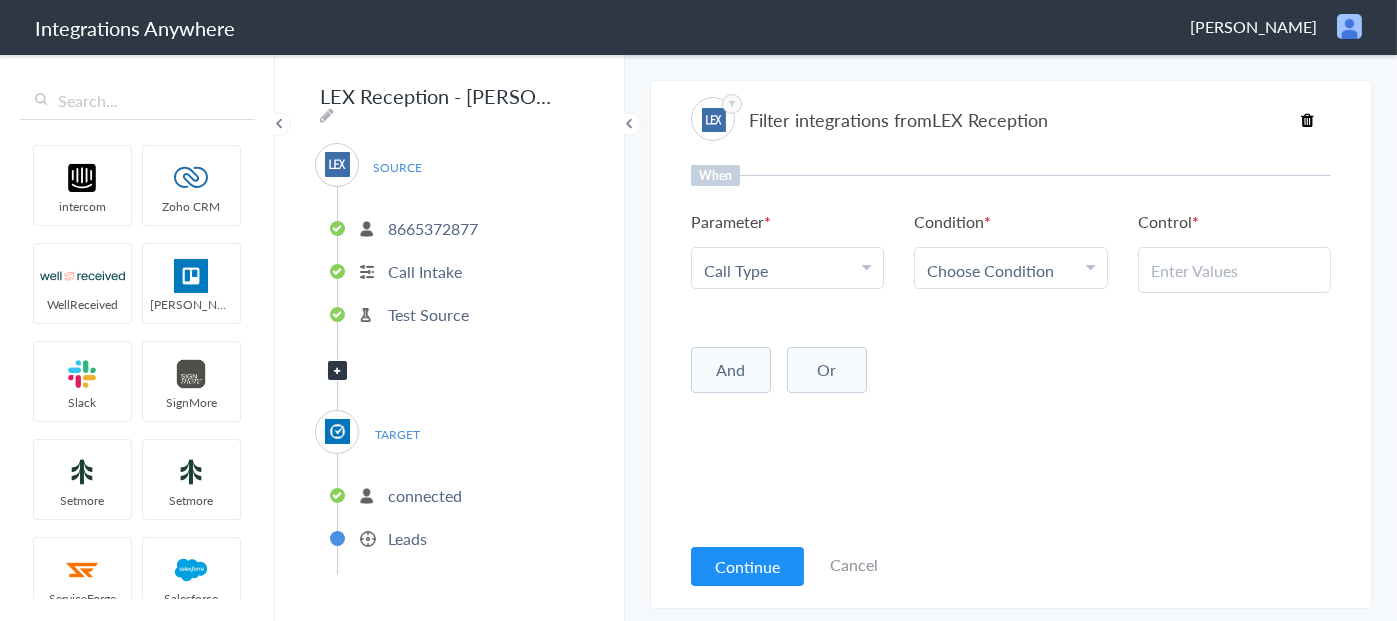 click on "Choose Condition" at bounding box center [990, 270] 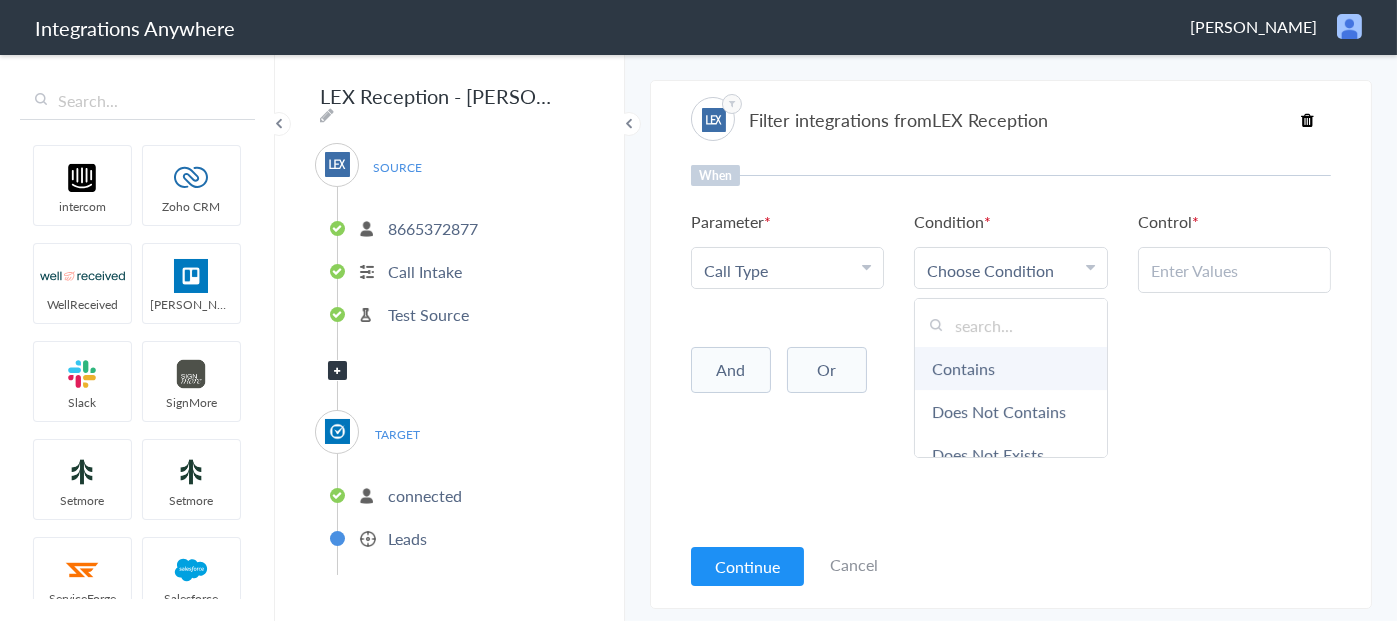 click on "Contains" at bounding box center (1010, 368) 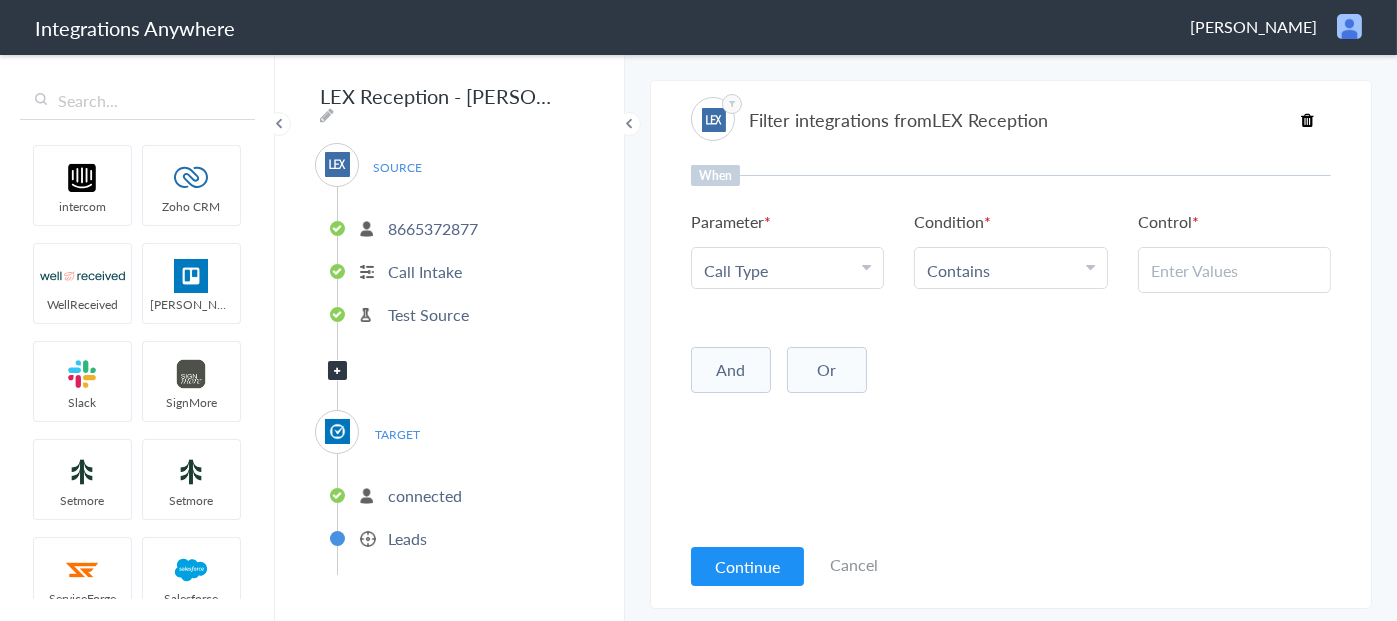 click at bounding box center (1234, 270) 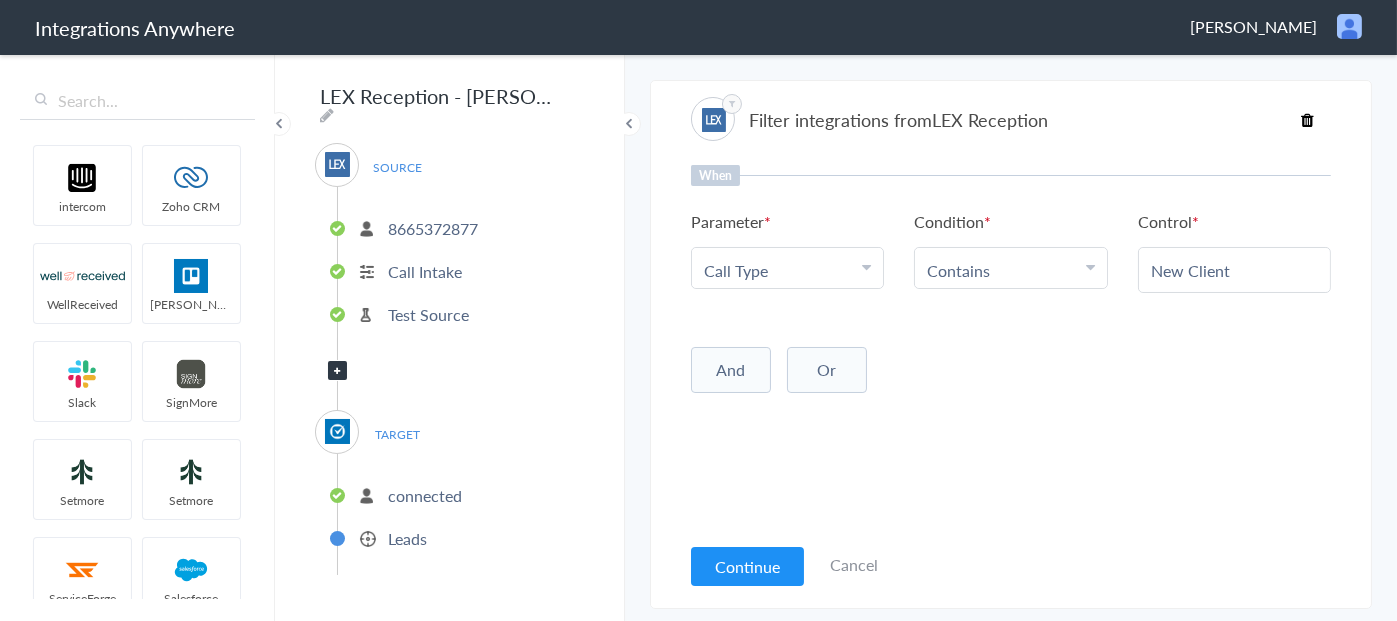 type on "New Client" 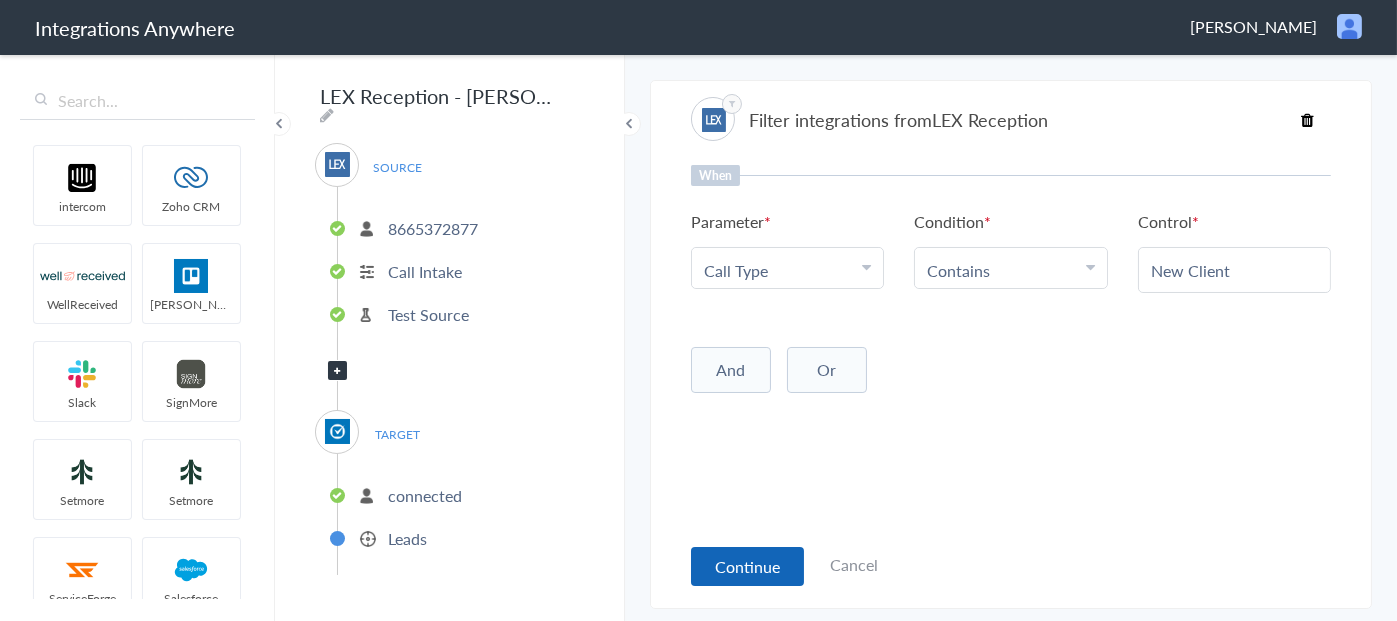 click on "Continue" at bounding box center (747, 566) 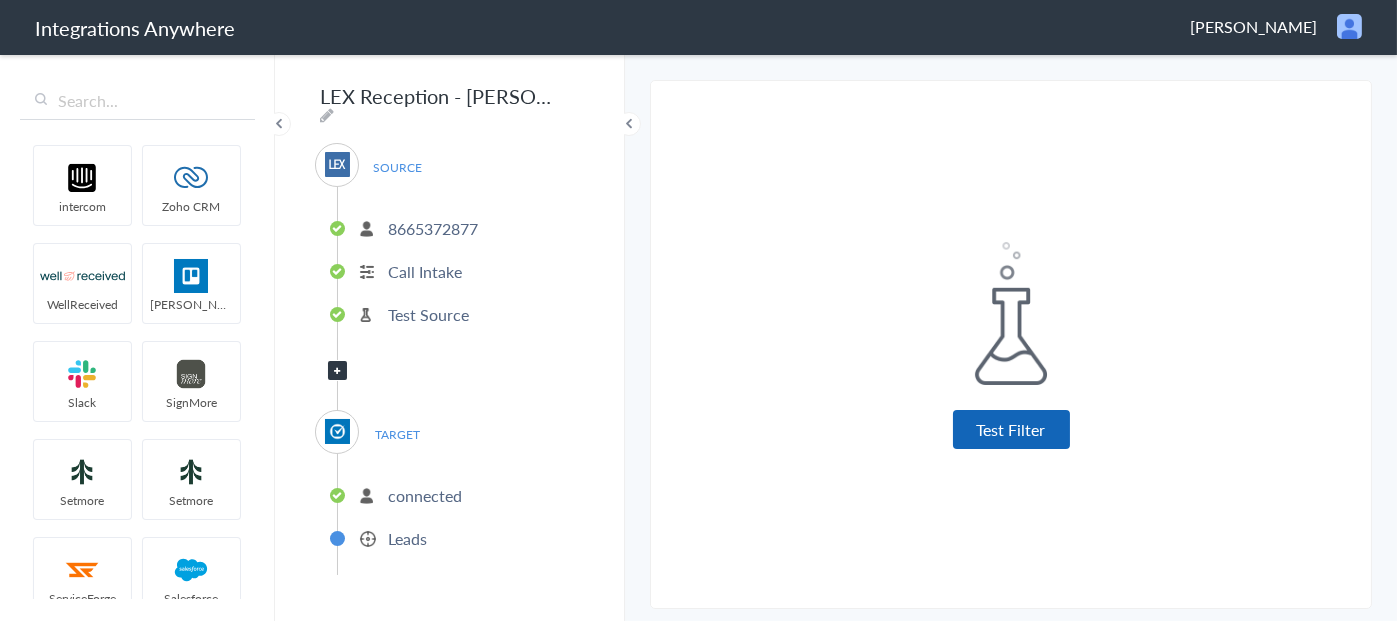 click on "Test Filter" at bounding box center (1011, 429) 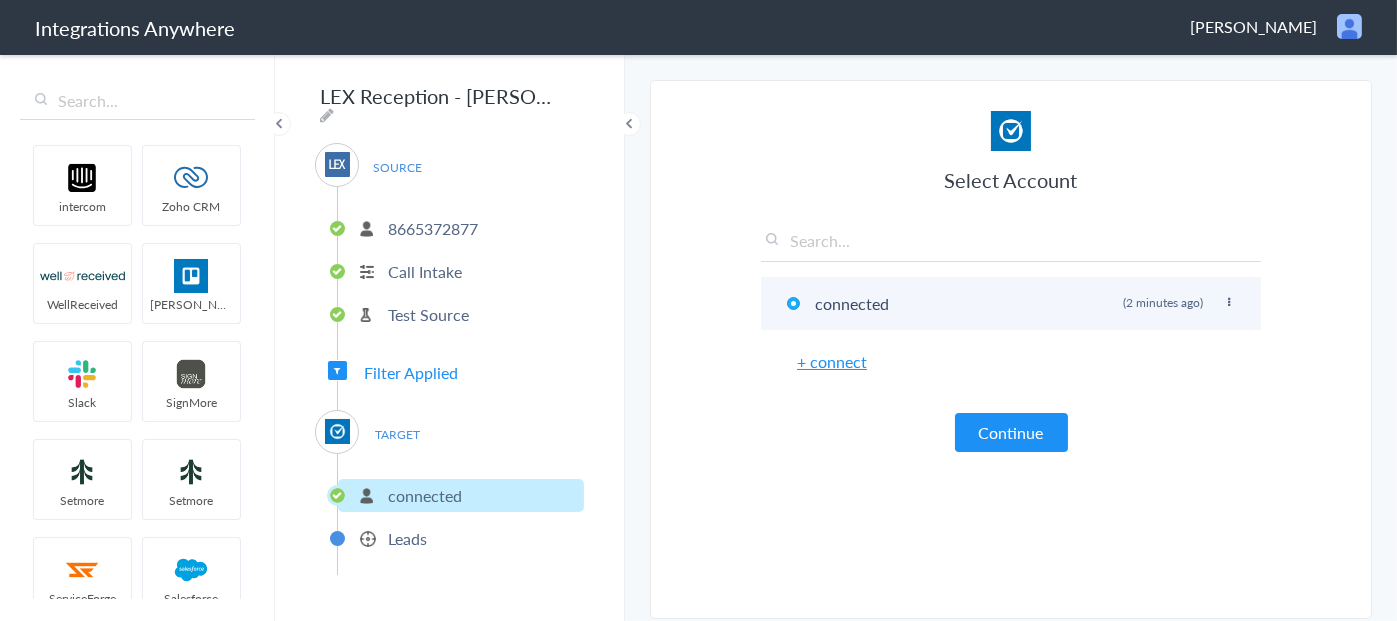 click on "connected       Rename   Delete   (2 minutes ago)" at bounding box center (1011, 303) 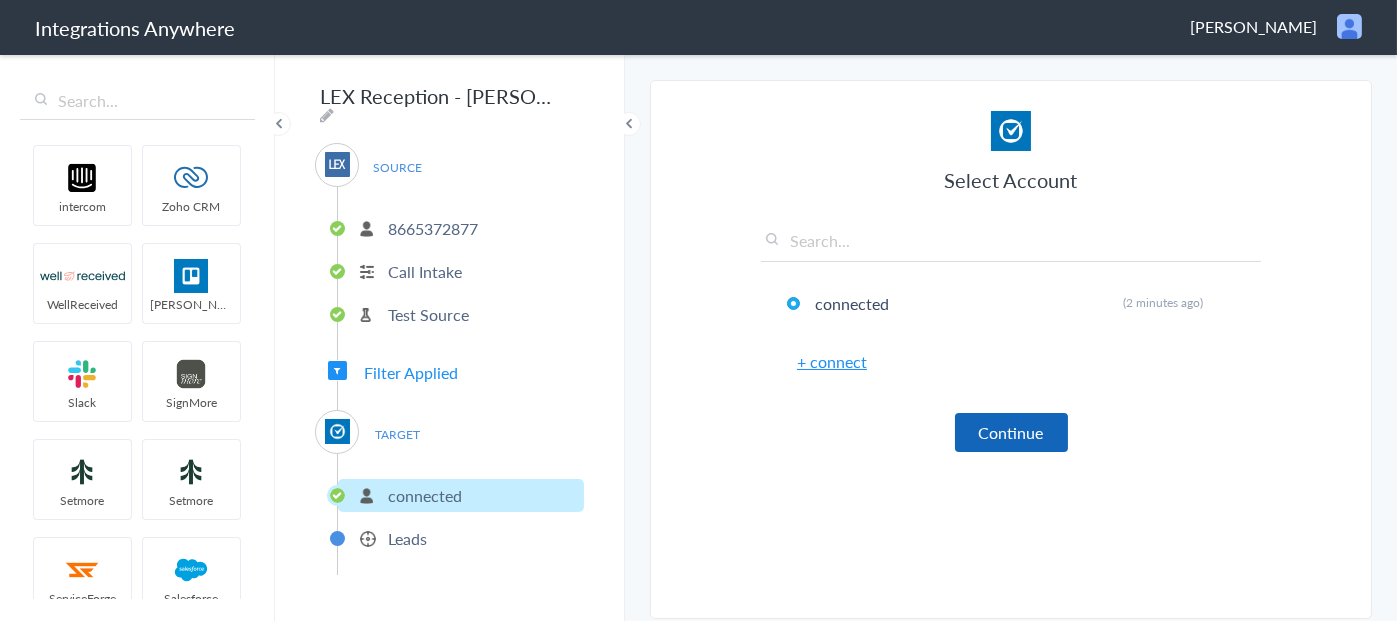 click on "Continue" at bounding box center [1011, 432] 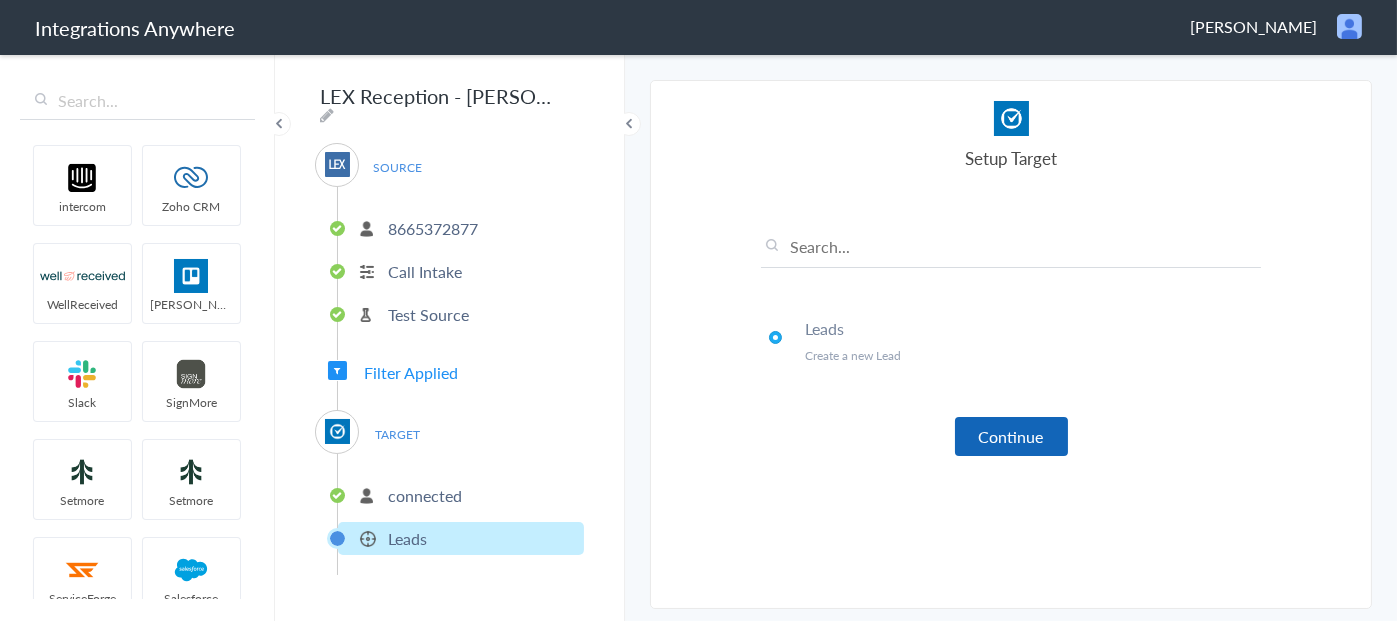 click on "Continue" at bounding box center (1011, 436) 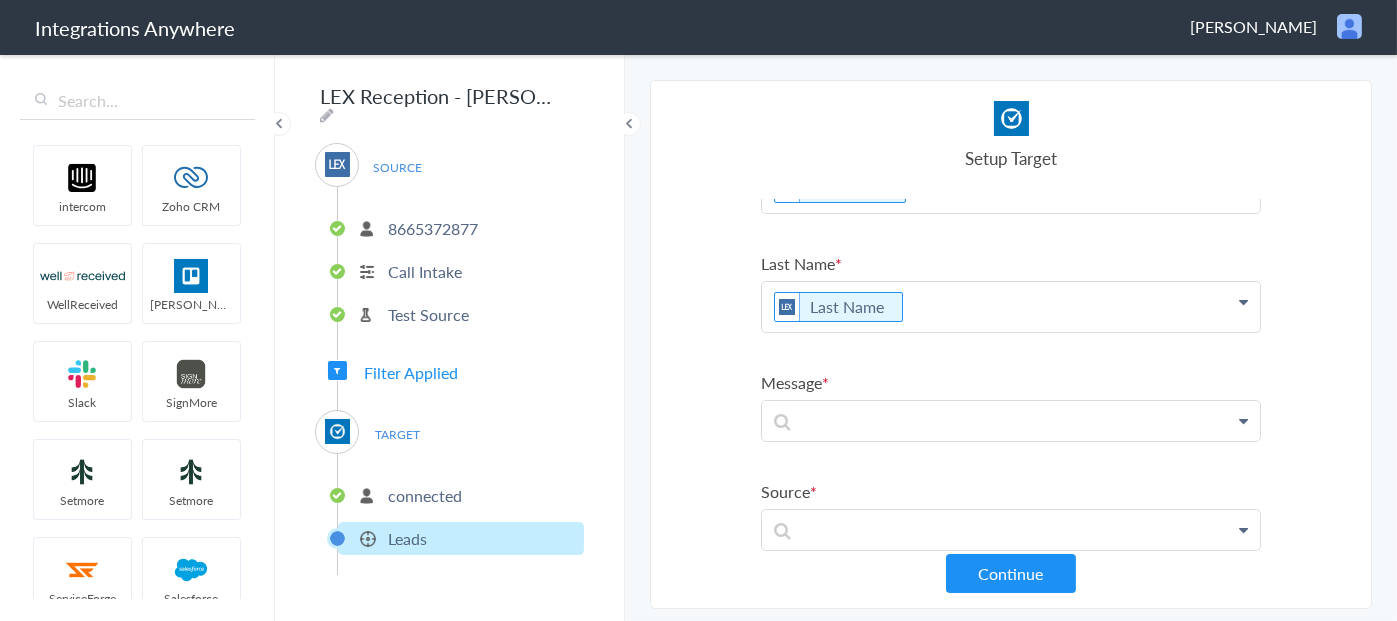 scroll, scrollTop: 0, scrollLeft: 0, axis: both 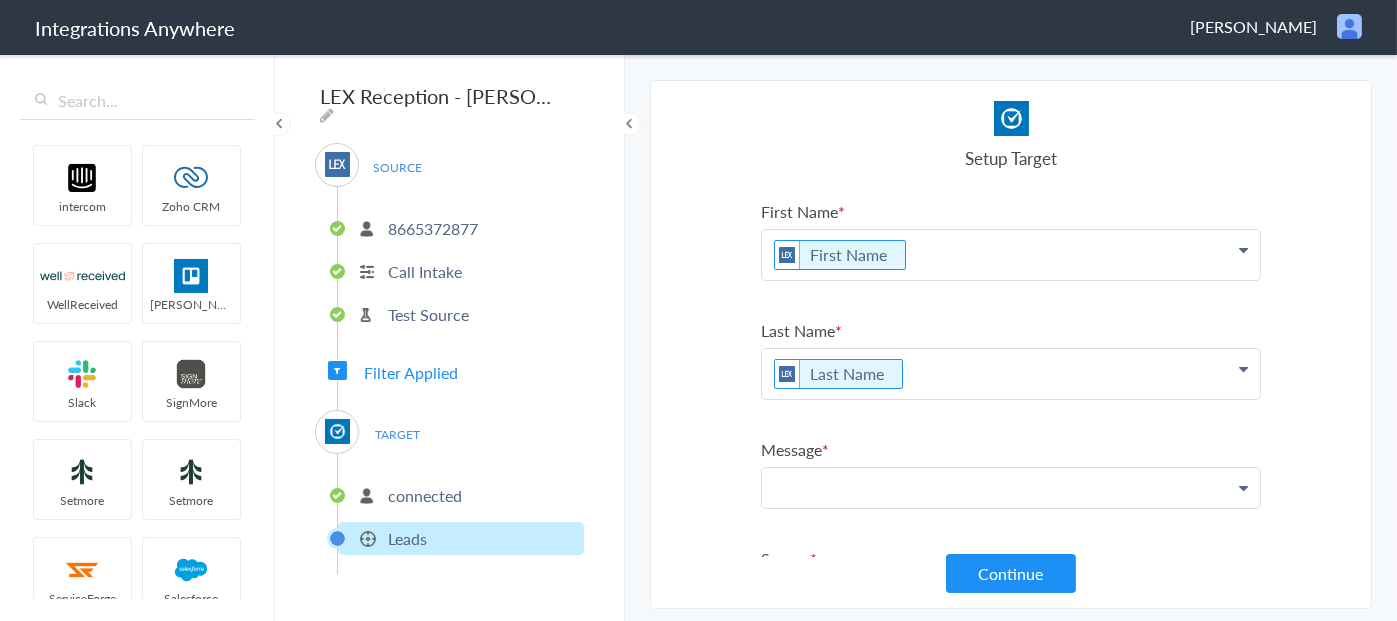 click at bounding box center [1011, 255] 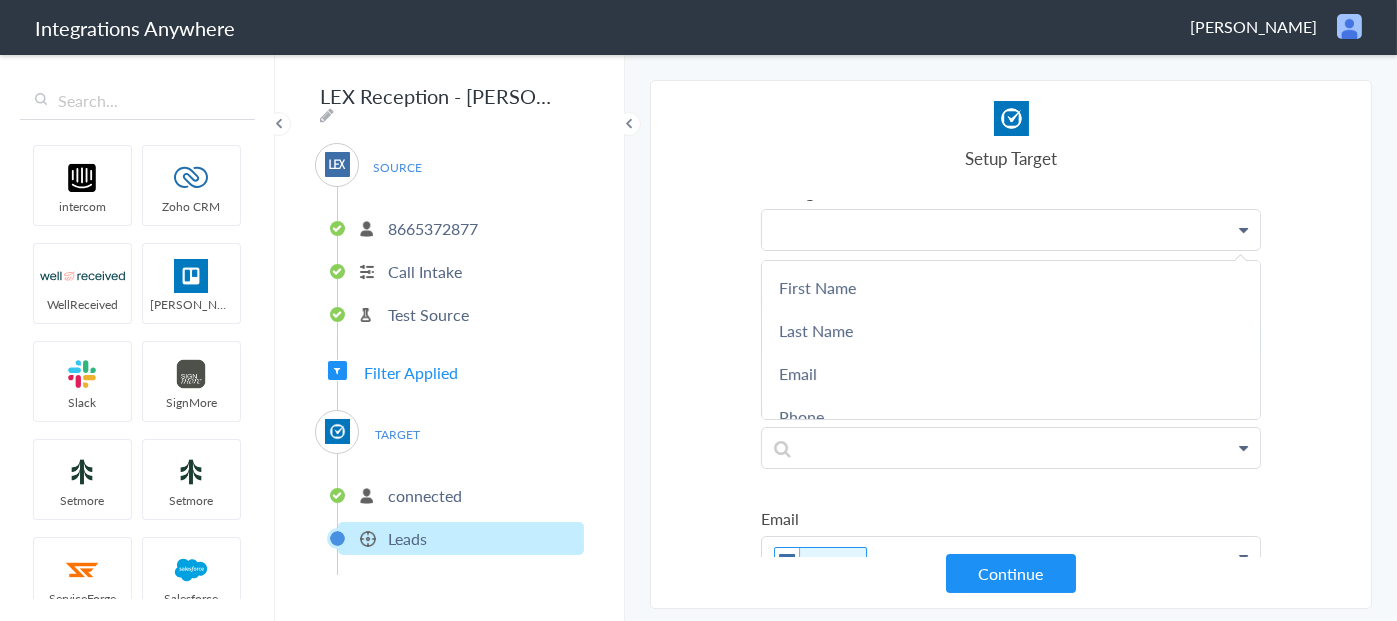 scroll, scrollTop: 58, scrollLeft: 0, axis: vertical 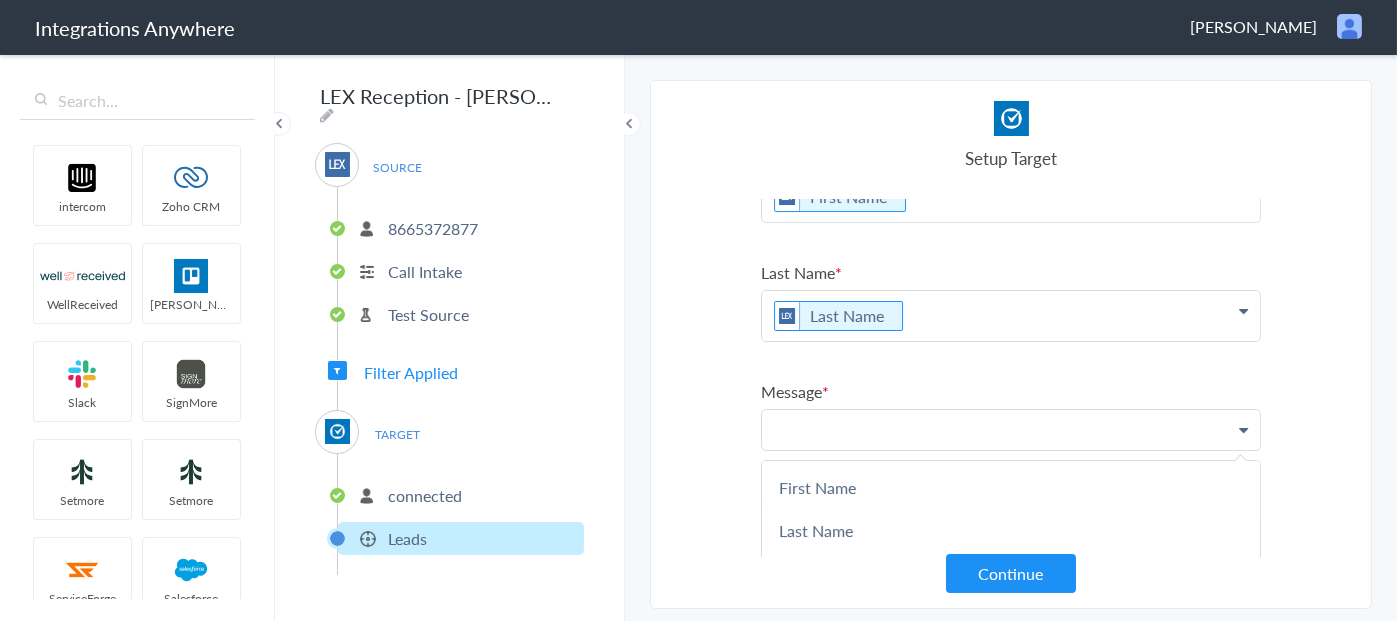 click at bounding box center [1011, 430] 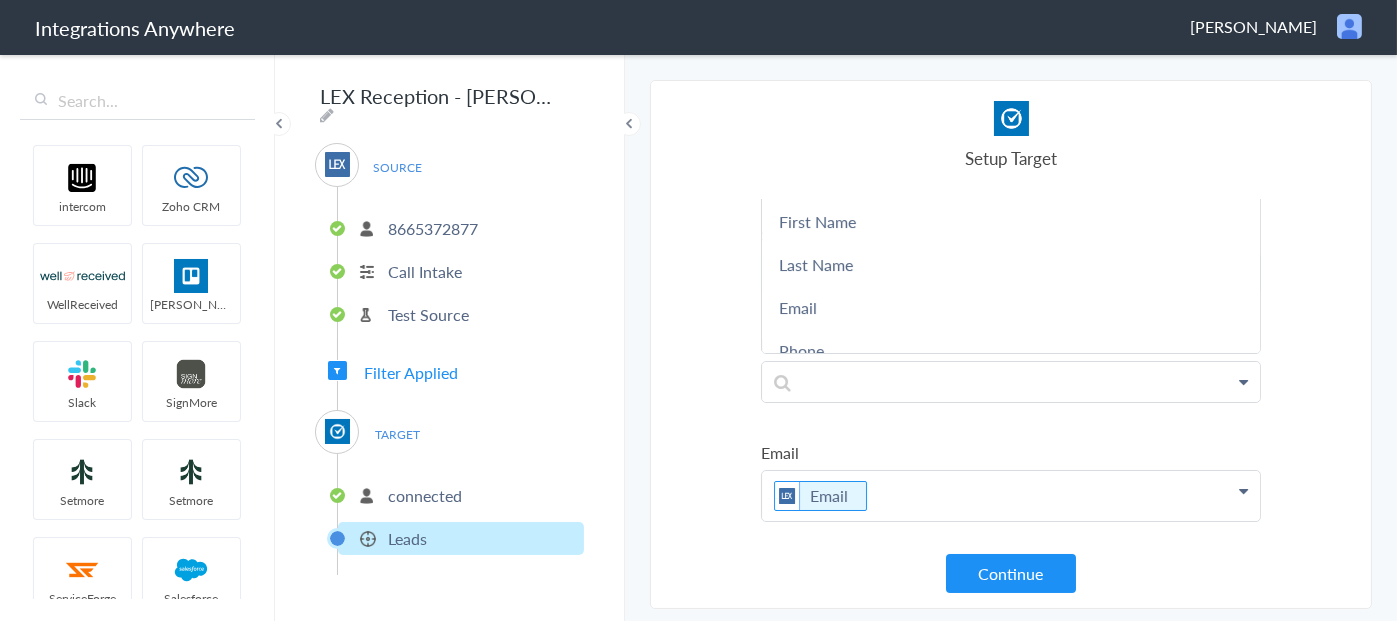 scroll, scrollTop: 358, scrollLeft: 0, axis: vertical 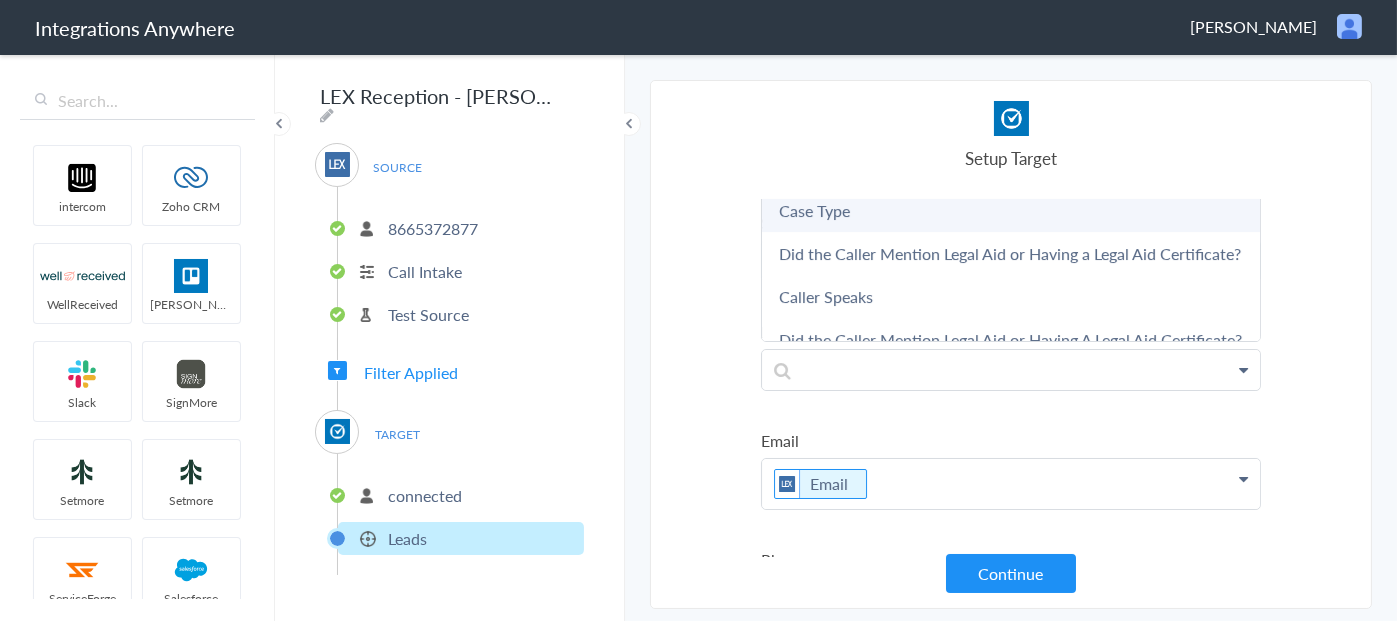 click on "Case Type" at bounding box center (0, 0) 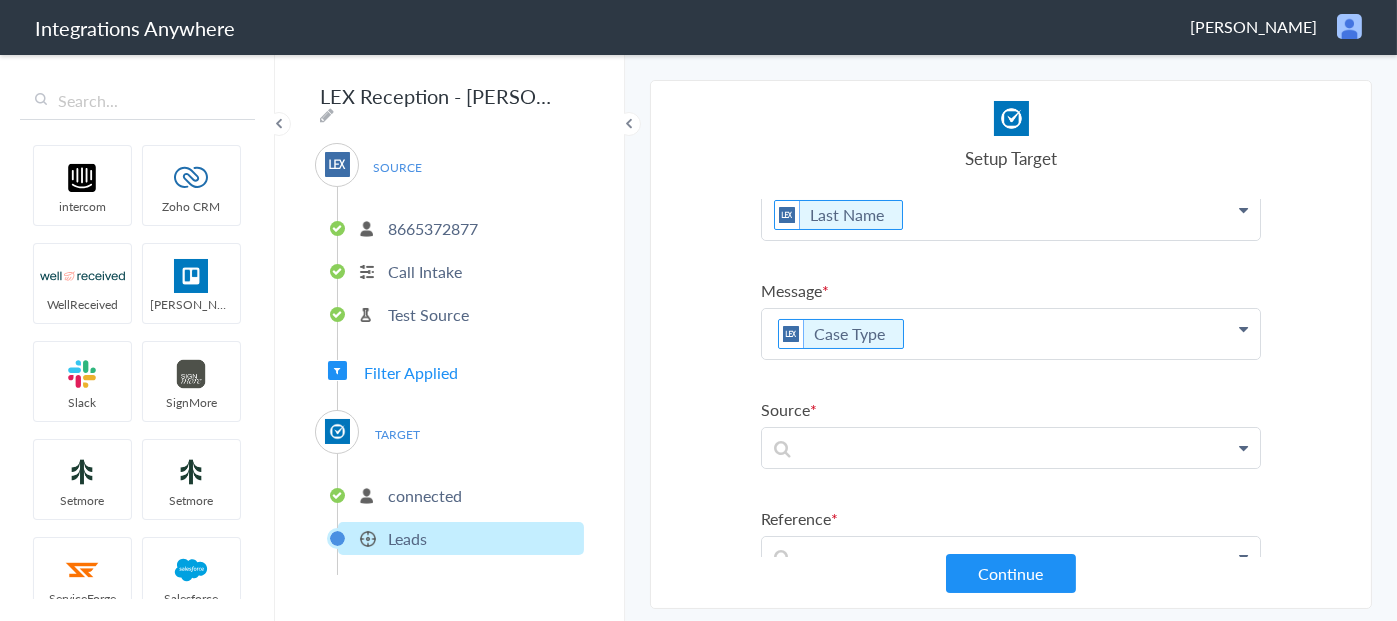 scroll, scrollTop: 158, scrollLeft: 0, axis: vertical 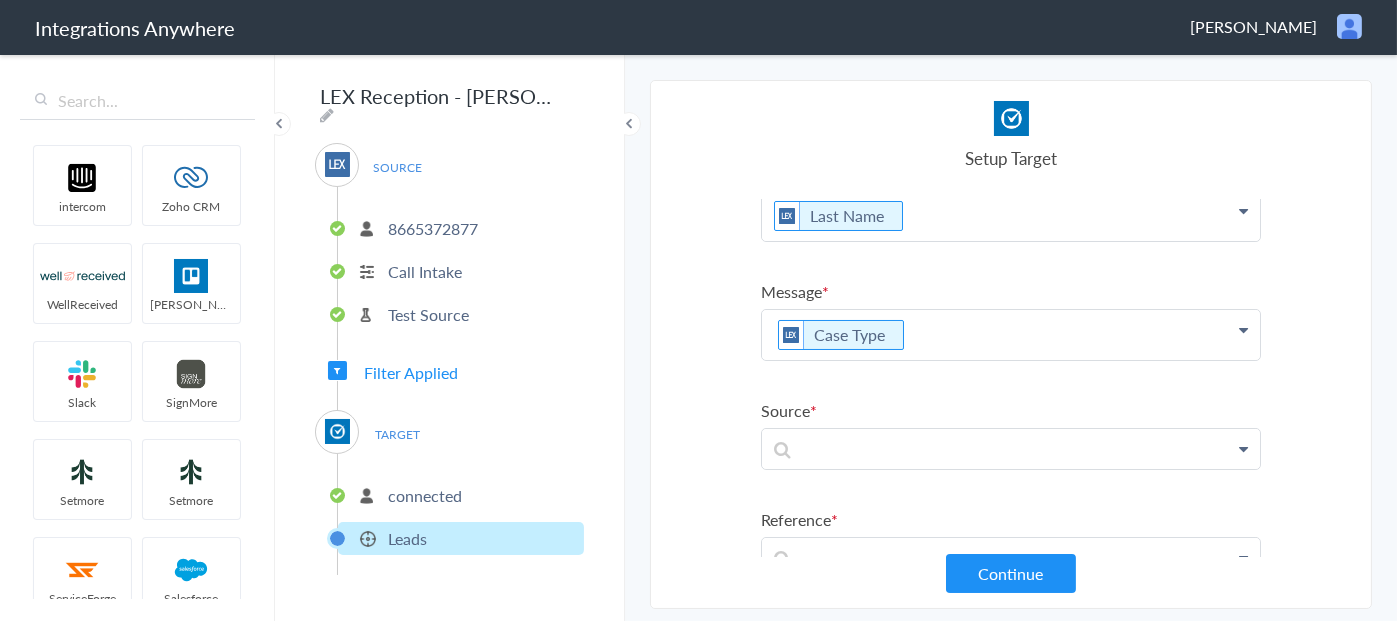 click on "Case Type" at bounding box center (1011, 97) 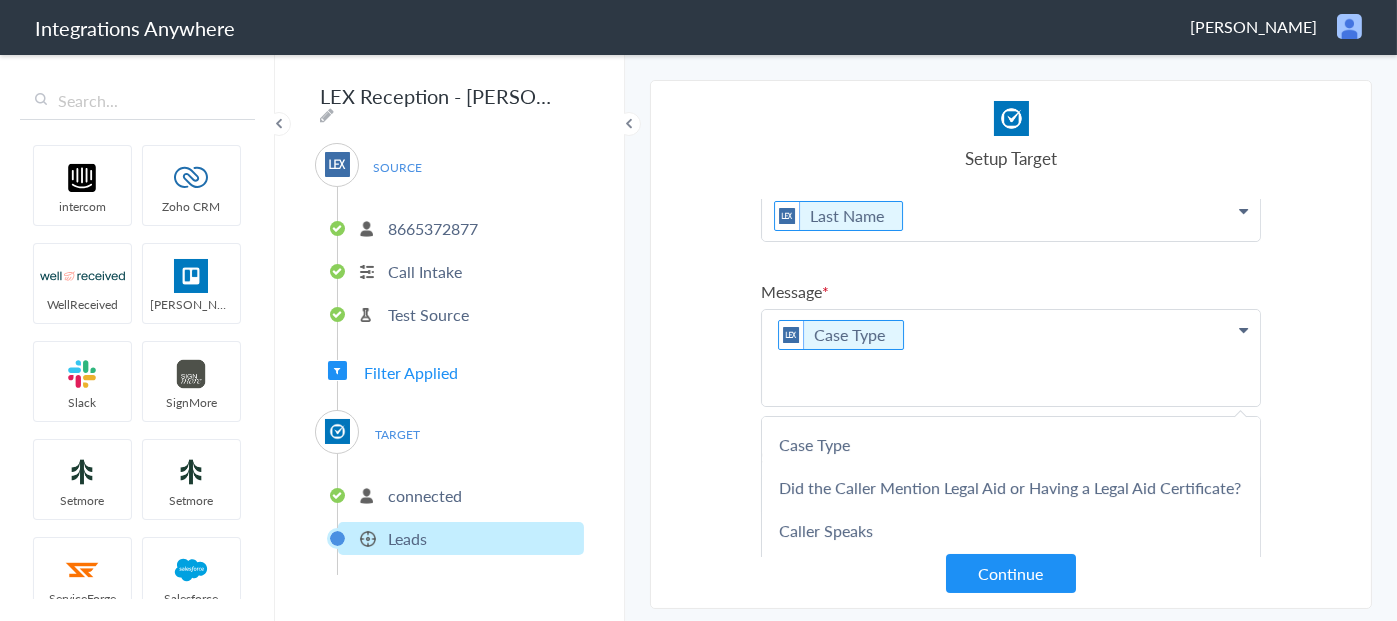 click on "Case Type" at bounding box center [1011, 358] 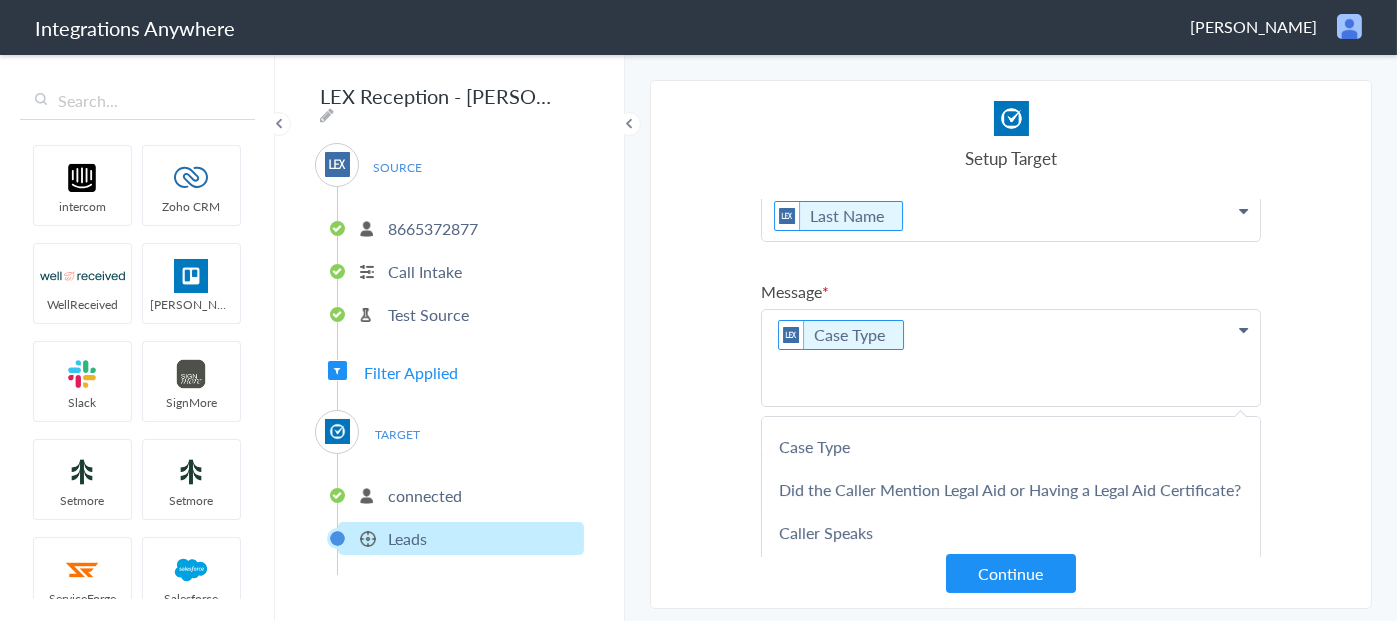 scroll, scrollTop: 300, scrollLeft: 0, axis: vertical 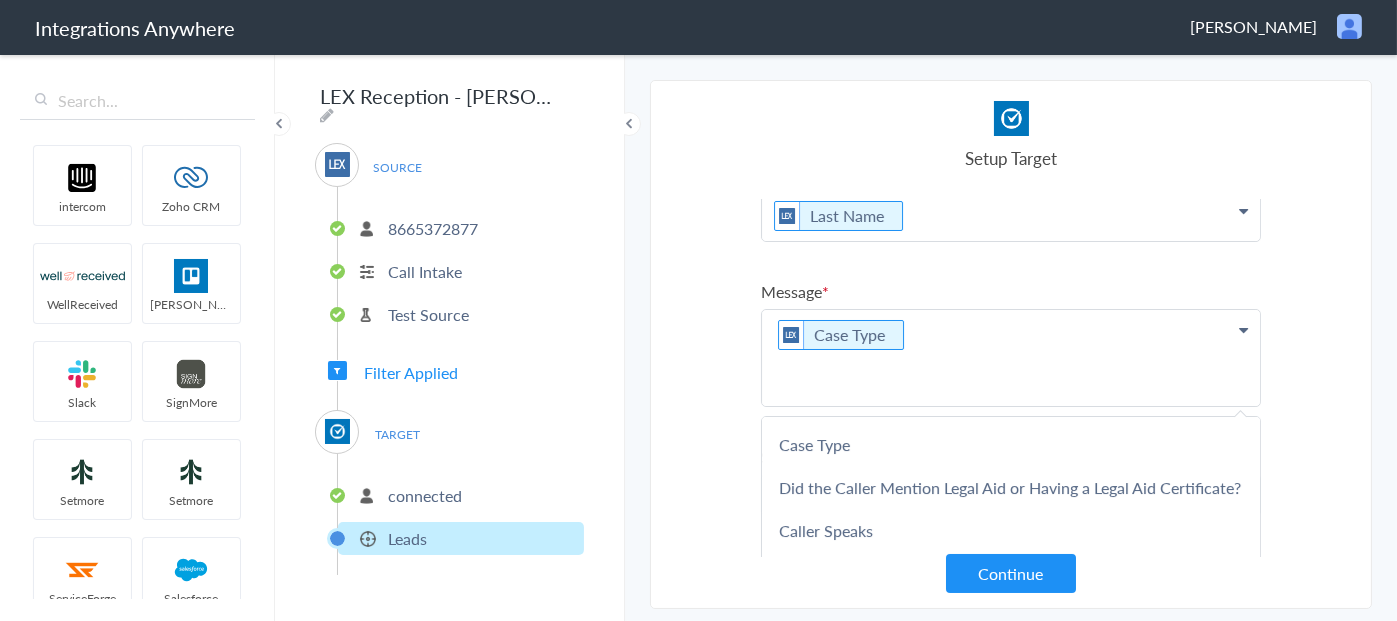 click on "Did the Caller Mention Legal Aid or Having a Legal Aid Certificate?" at bounding box center (0, 0) 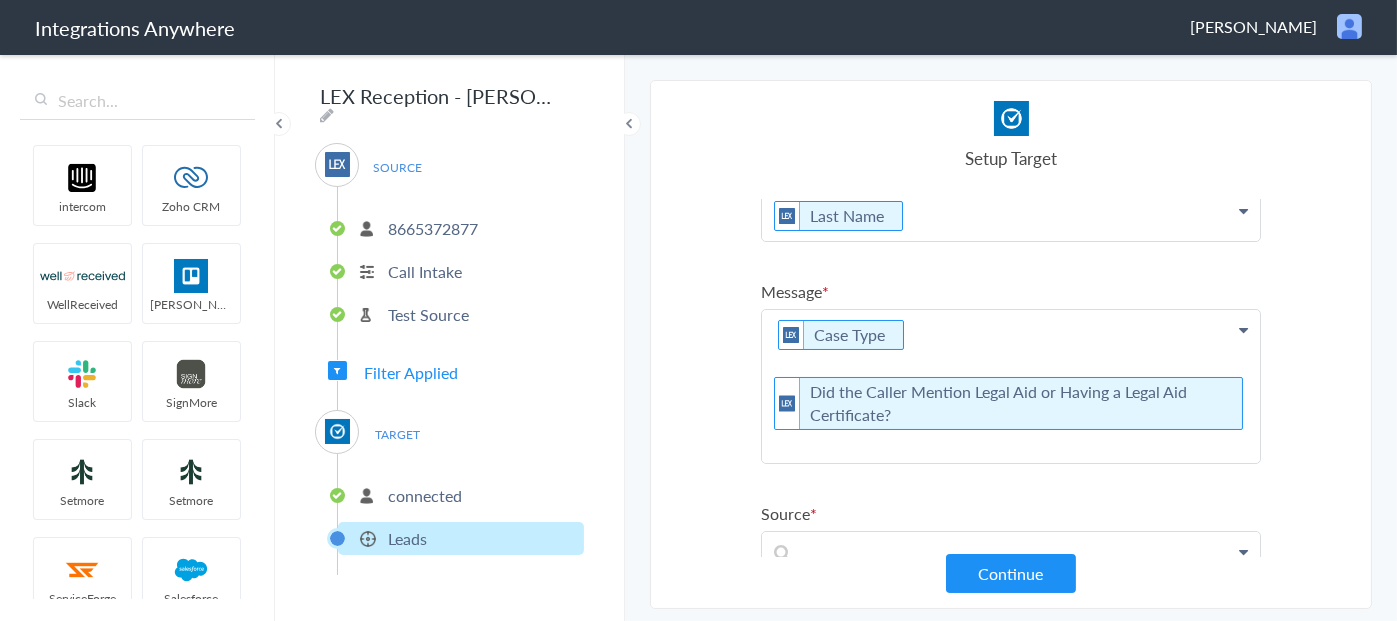 click on "Case Type      Did the Caller Mention Legal Aid or Having a Legal Aid Certificate?" at bounding box center (1011, 97) 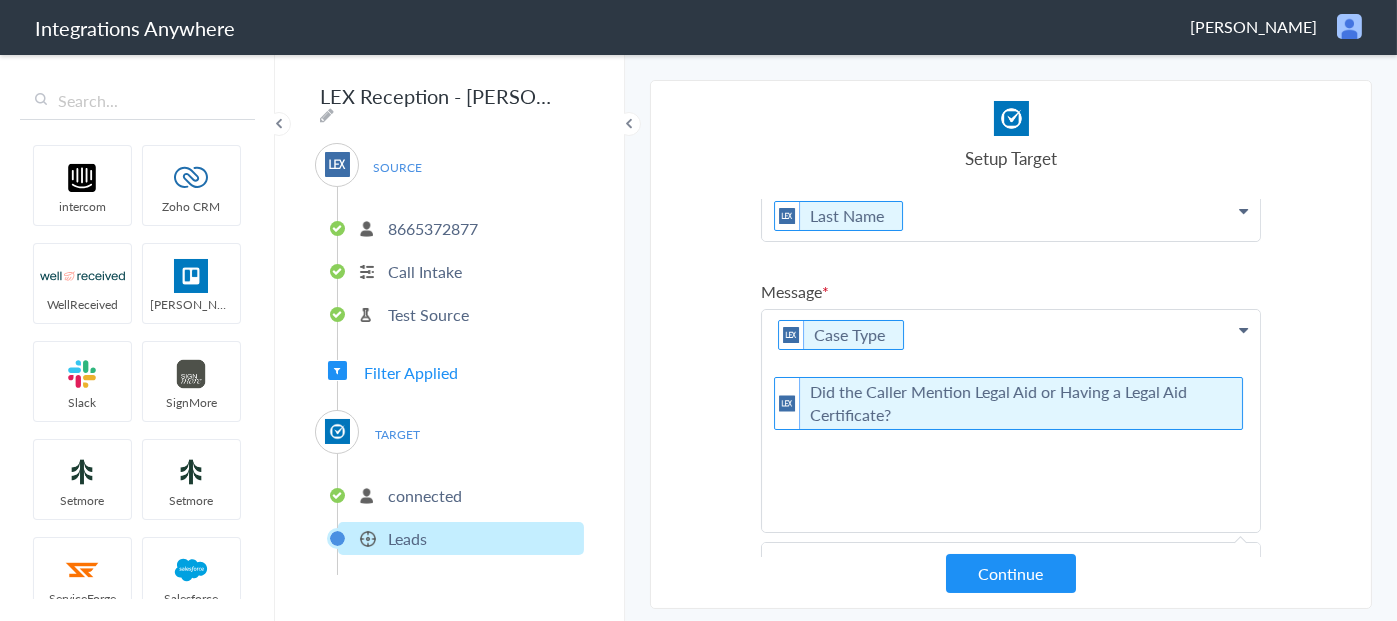 click on "Case Type      Did the Caller Mention Legal Aid or Having a Legal Aid Certificate?" at bounding box center [1011, 421] 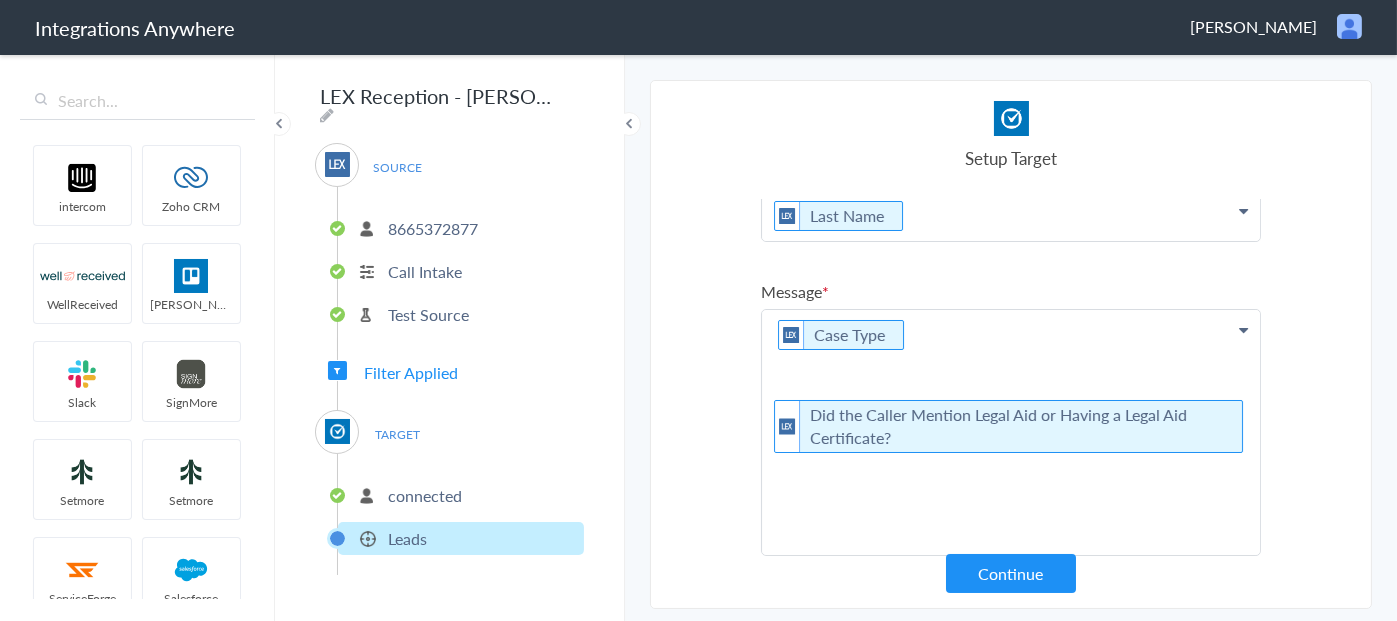 click on "Case Type       Did the Caller Mention Legal Aid or Having a Legal Aid Certificate?" at bounding box center [1011, 432] 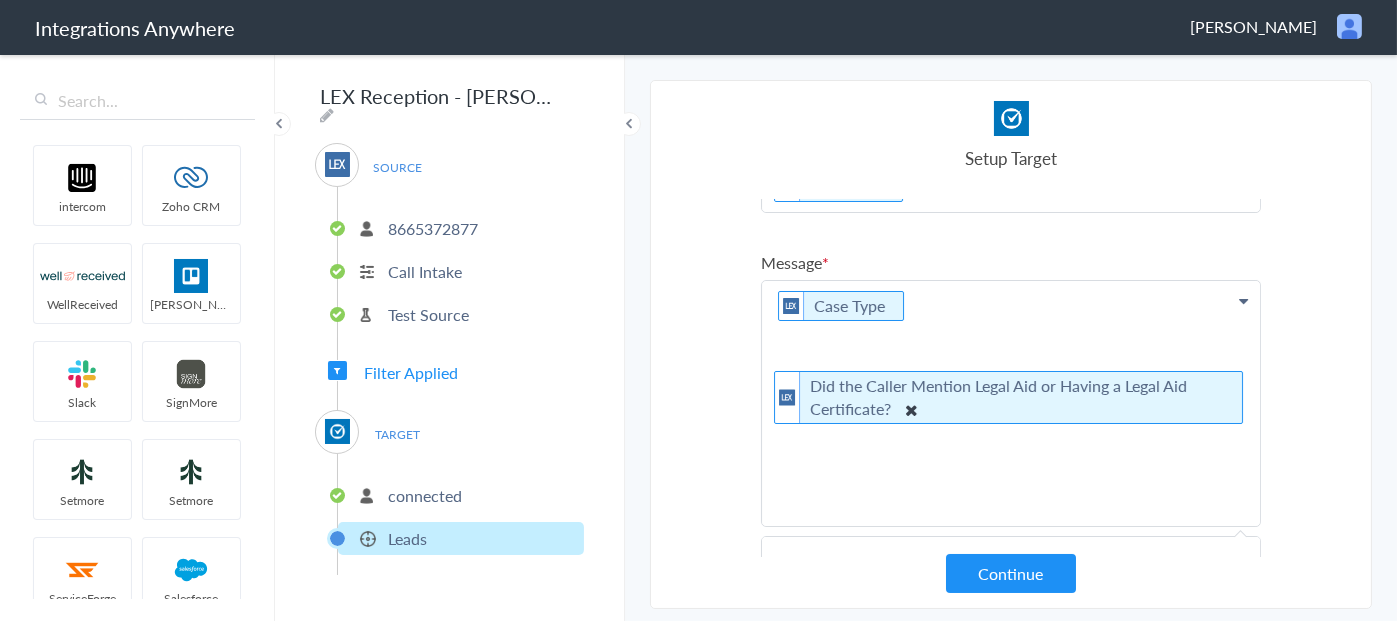 scroll, scrollTop: 158, scrollLeft: 0, axis: vertical 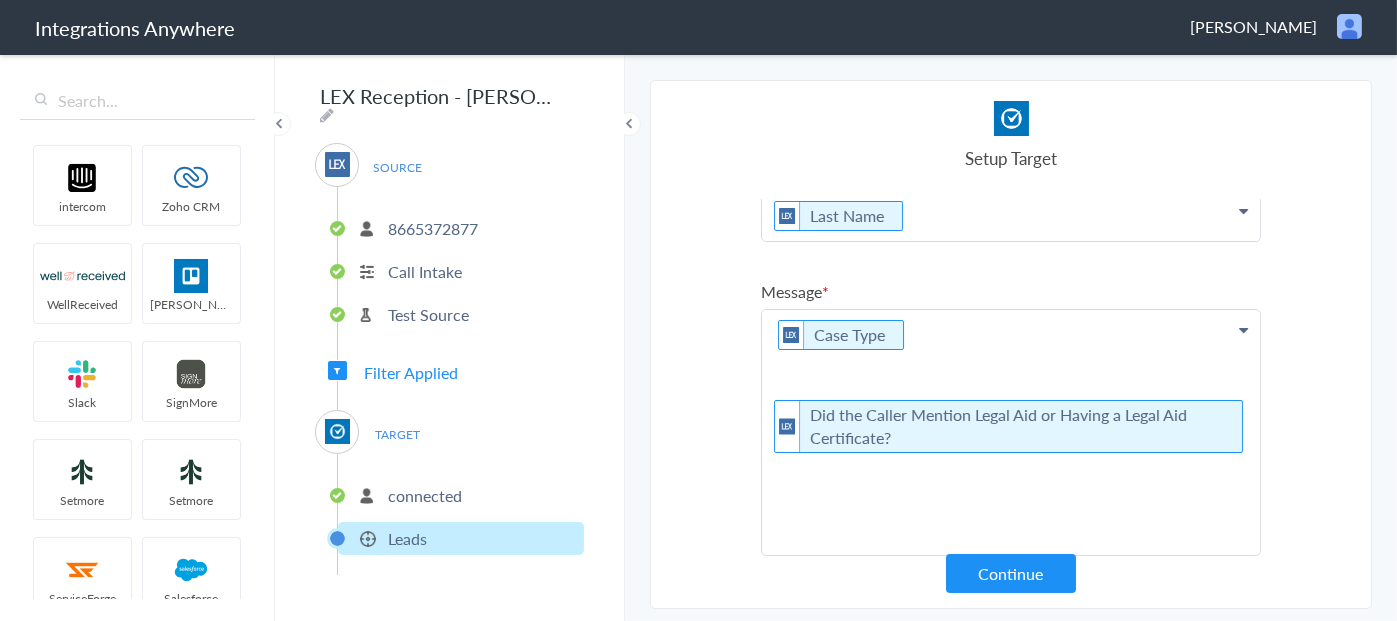 click on "Case Type       Did the Caller Mention Legal Aid or Having a Legal Aid Certificate?" at bounding box center (1011, 432) 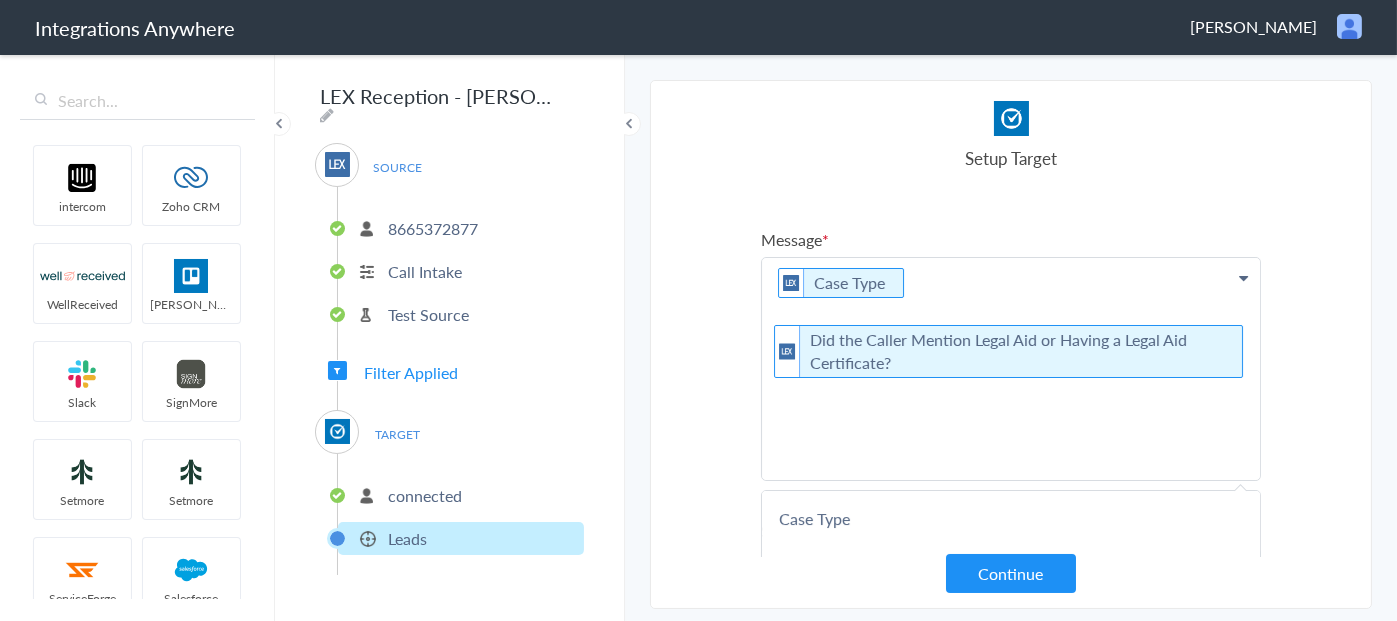 scroll, scrollTop: 258, scrollLeft: 0, axis: vertical 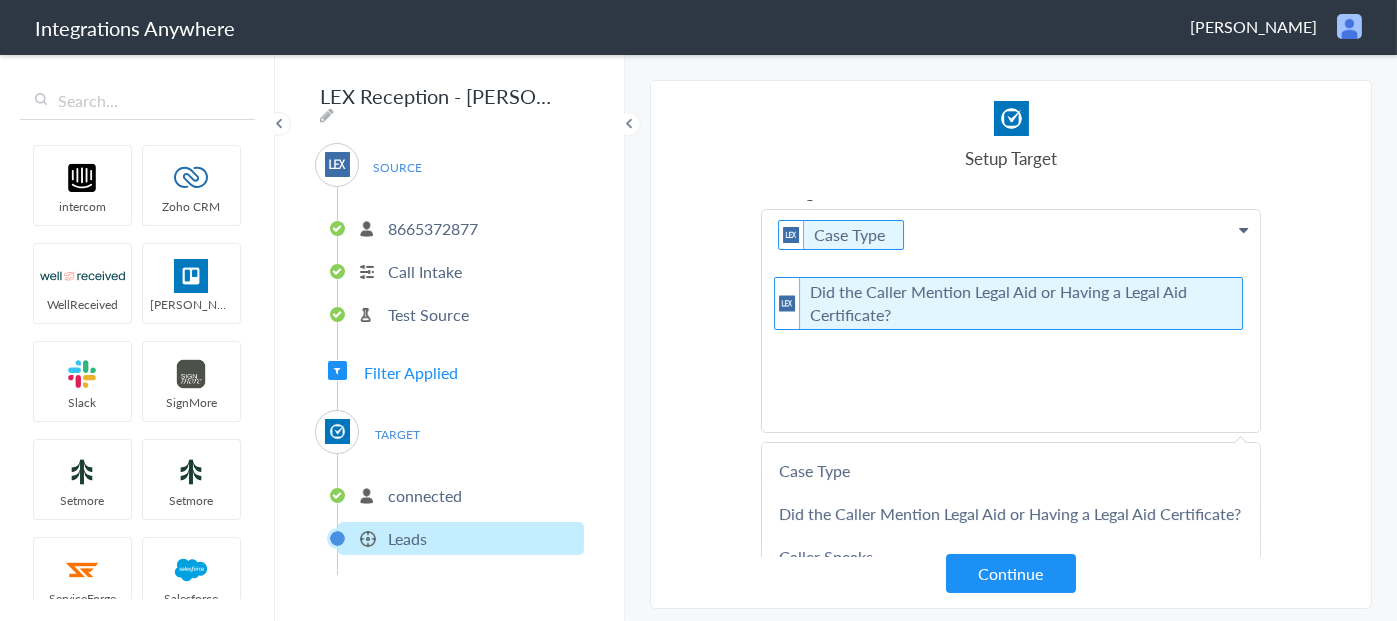 click on "Case Type       Did the Caller Mention Legal Aid or Having a Legal Aid Certificate?" at bounding box center (1011, 321) 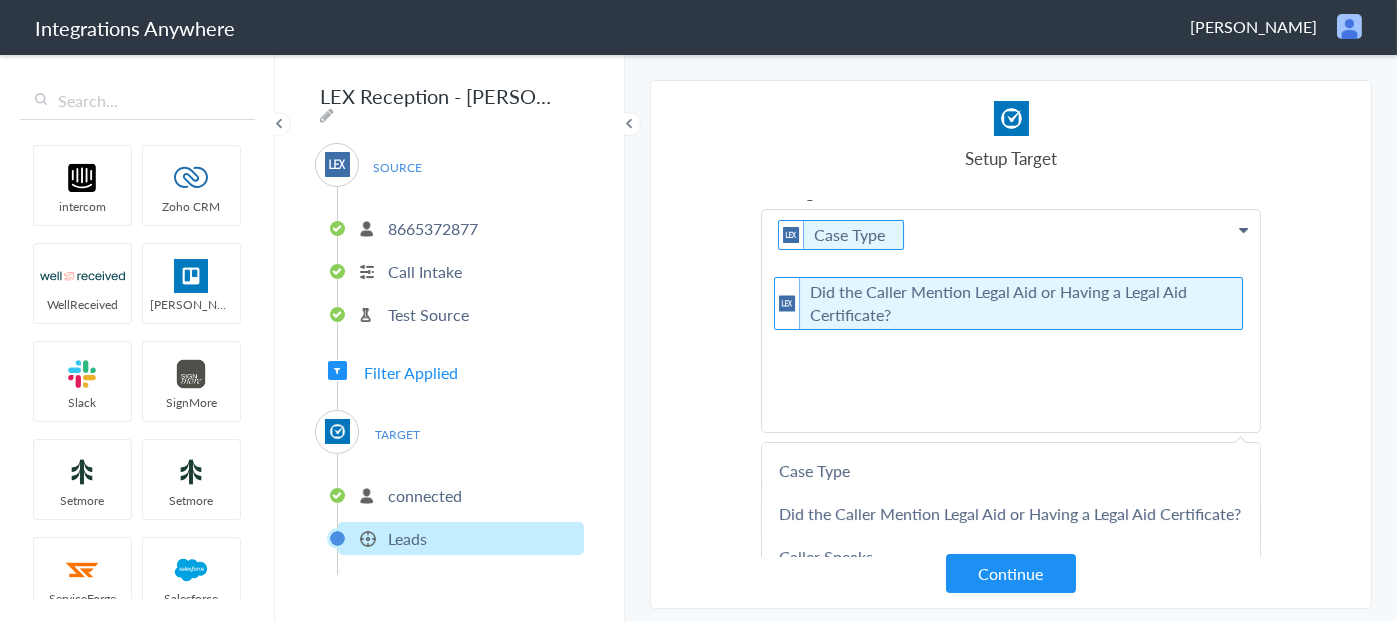 click on "Case Type       Did the Caller Mention Legal Aid or Having a Legal Aid Certificate?" at bounding box center [1011, 321] 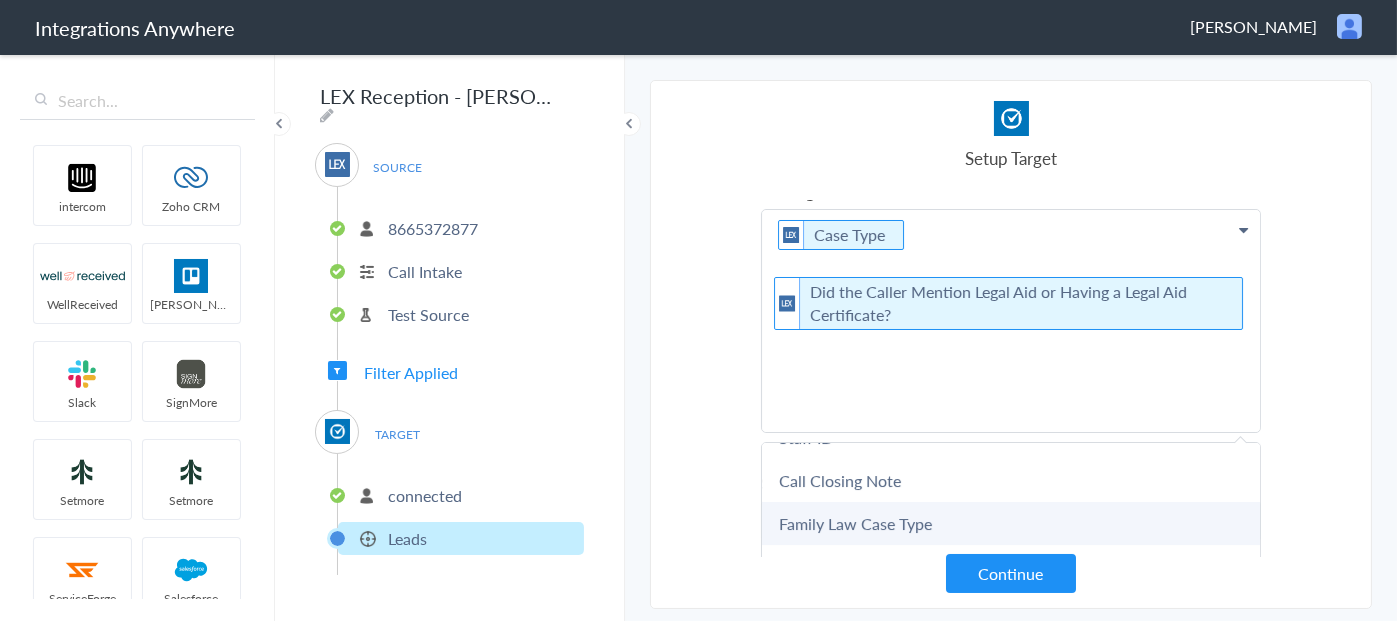 scroll, scrollTop: 800, scrollLeft: 0, axis: vertical 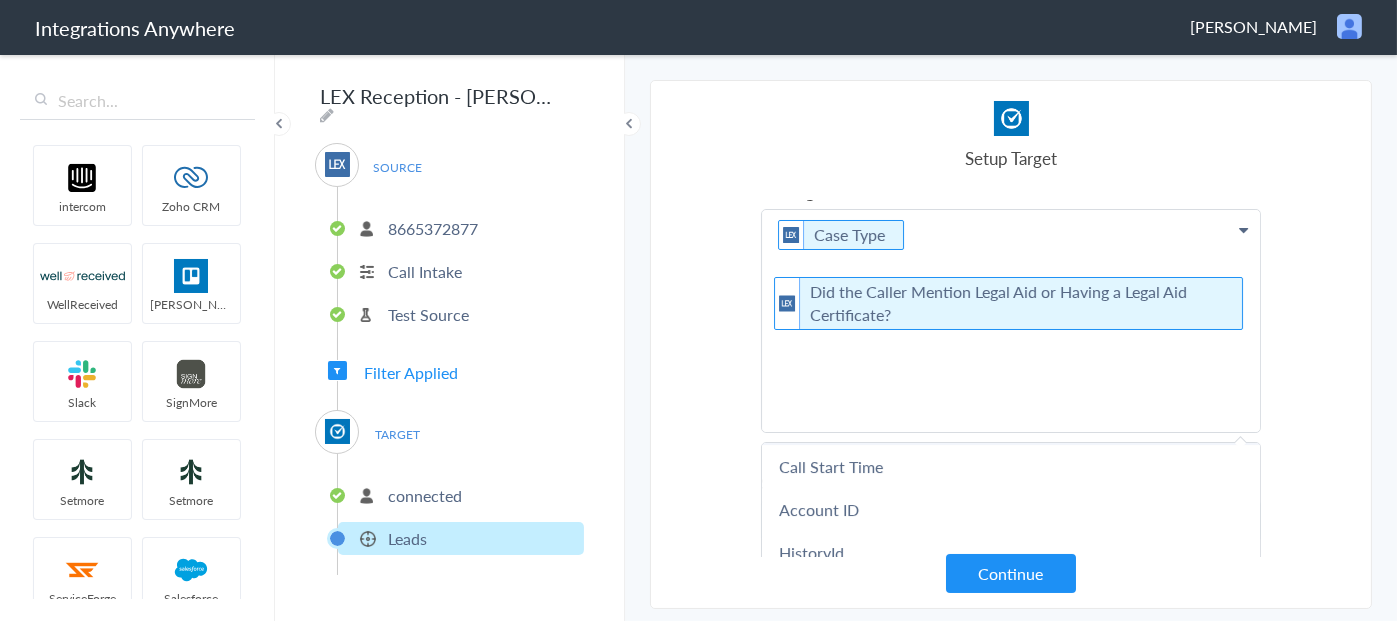 click on "Family Law Case Type" at bounding box center (0, 0) 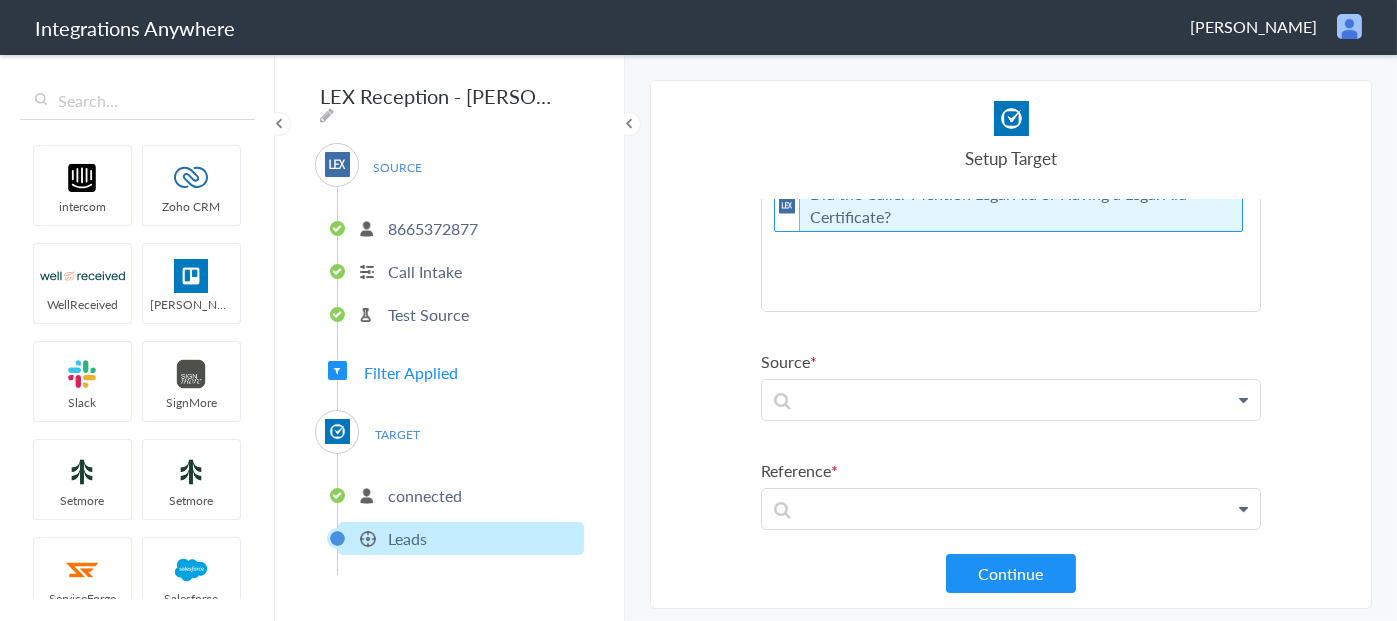 scroll, scrollTop: 400, scrollLeft: 0, axis: vertical 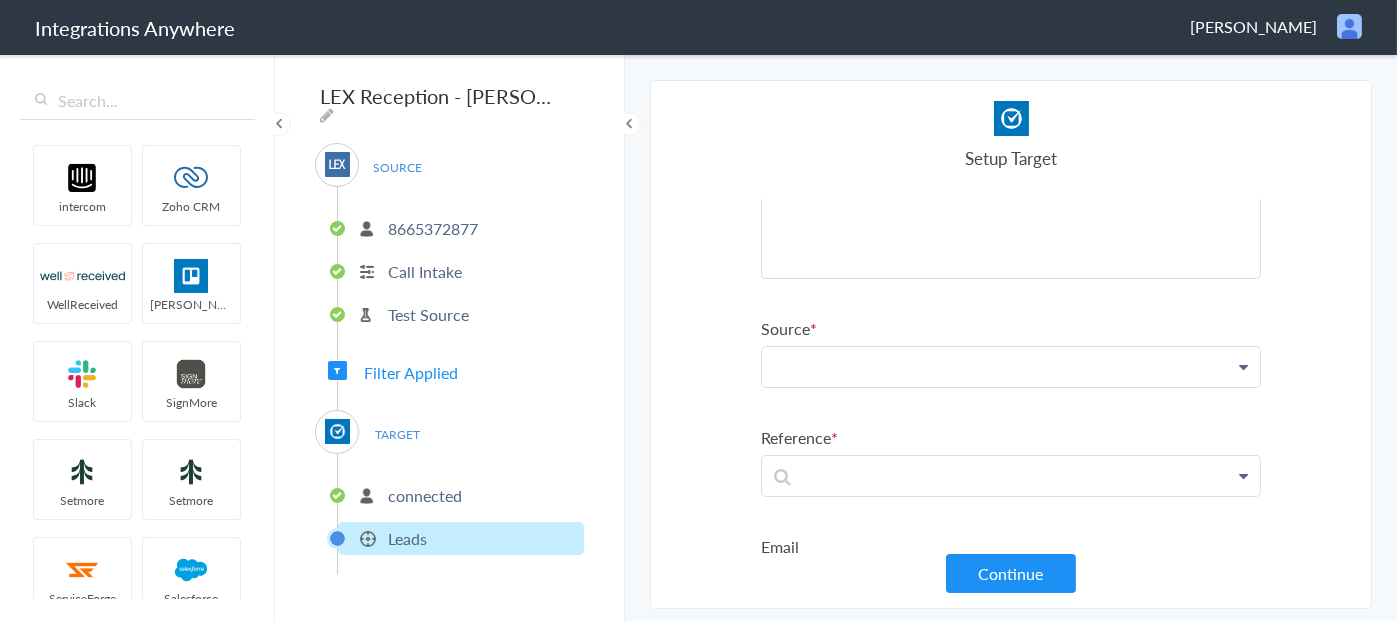 click at bounding box center [1011, -145] 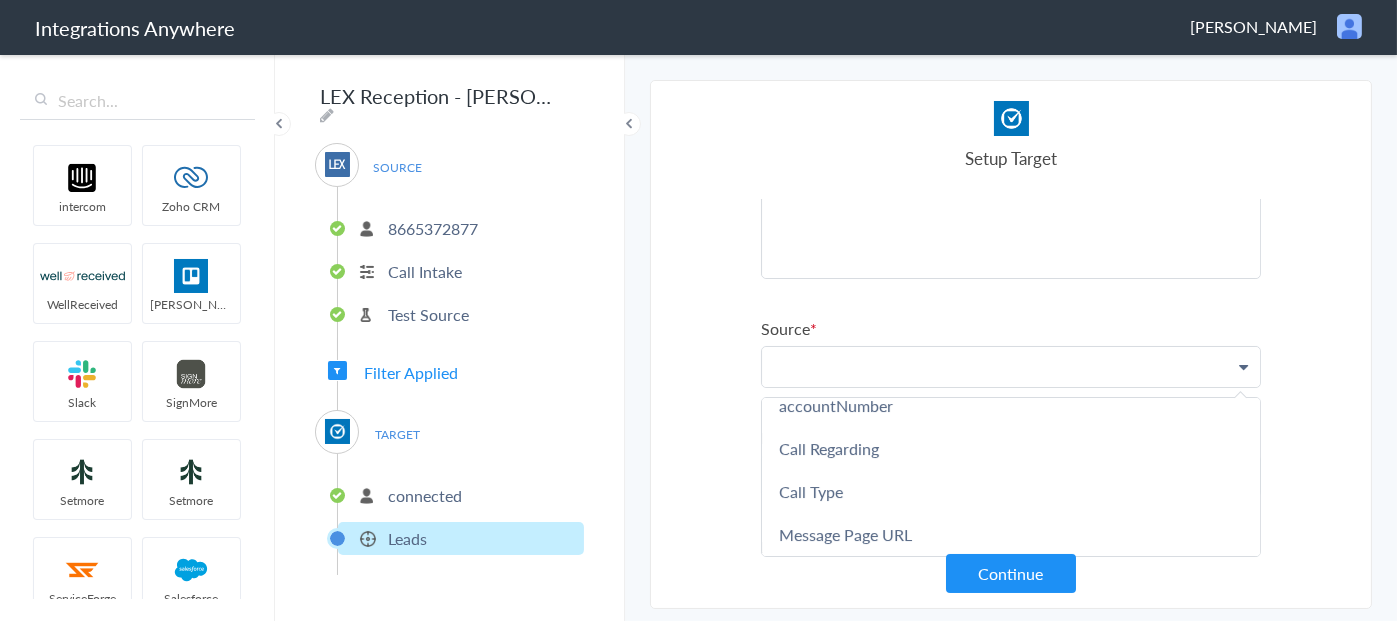 scroll, scrollTop: 1041, scrollLeft: 0, axis: vertical 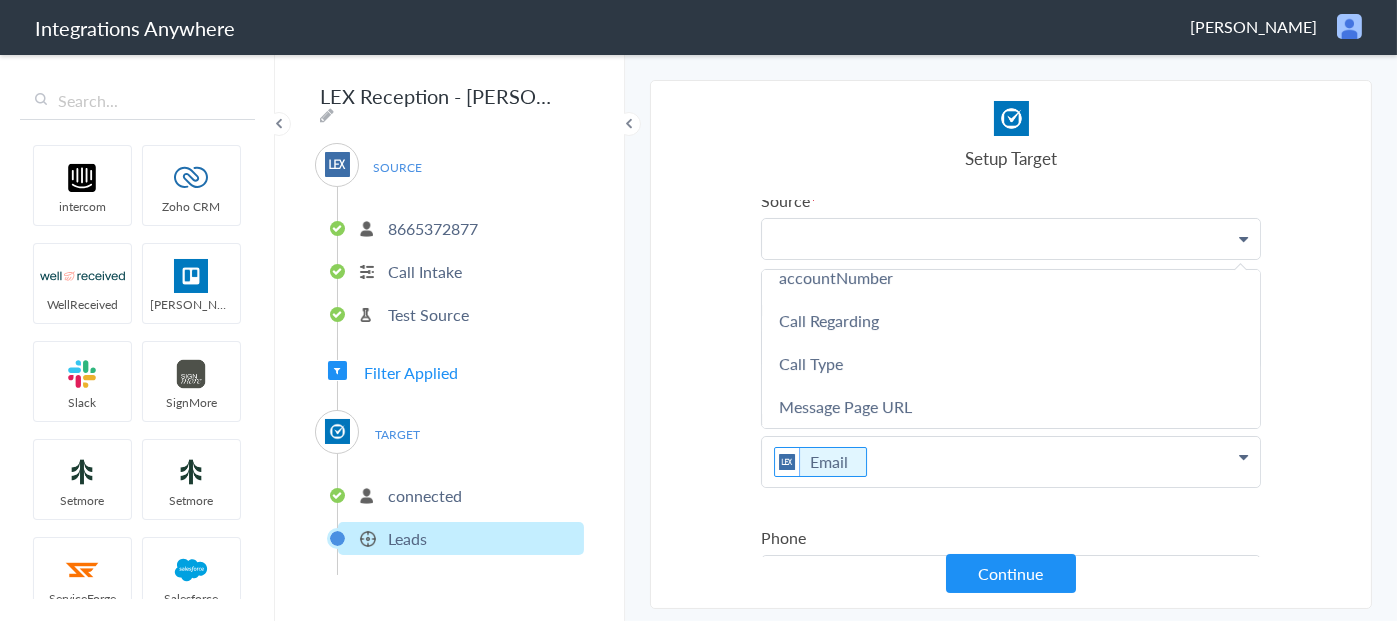 click at bounding box center [1011, 239] 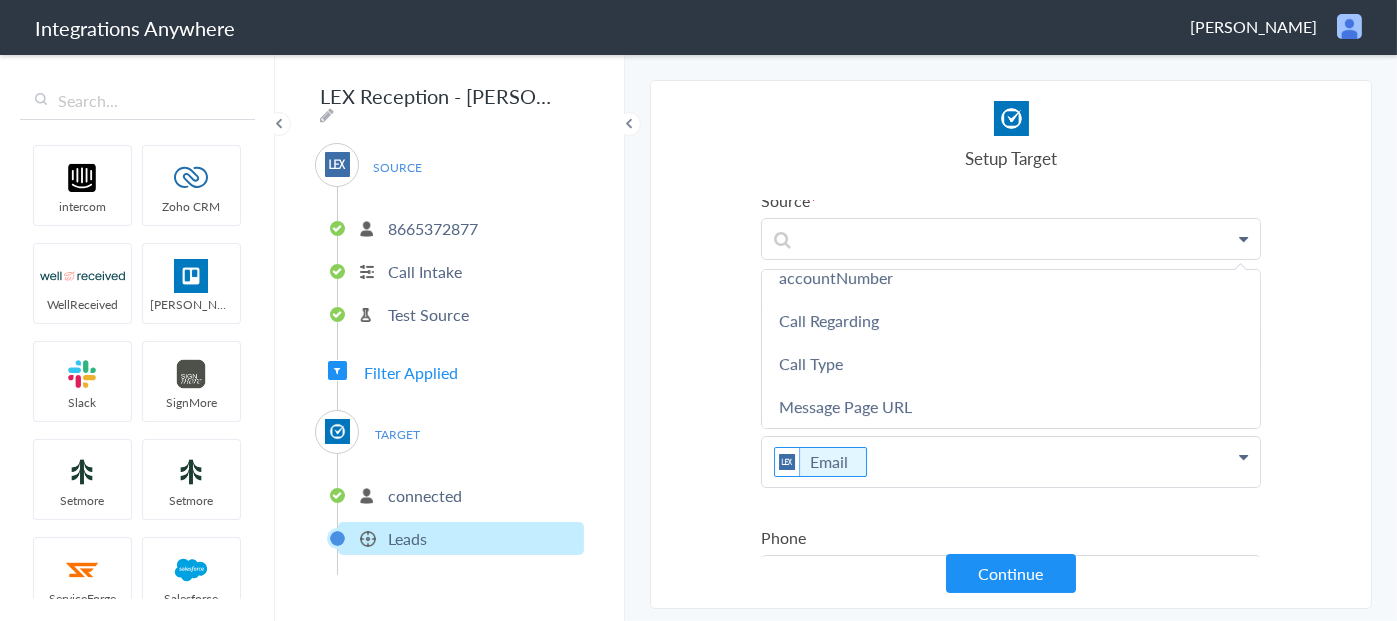 click on "Call Type" at bounding box center (0, 0) 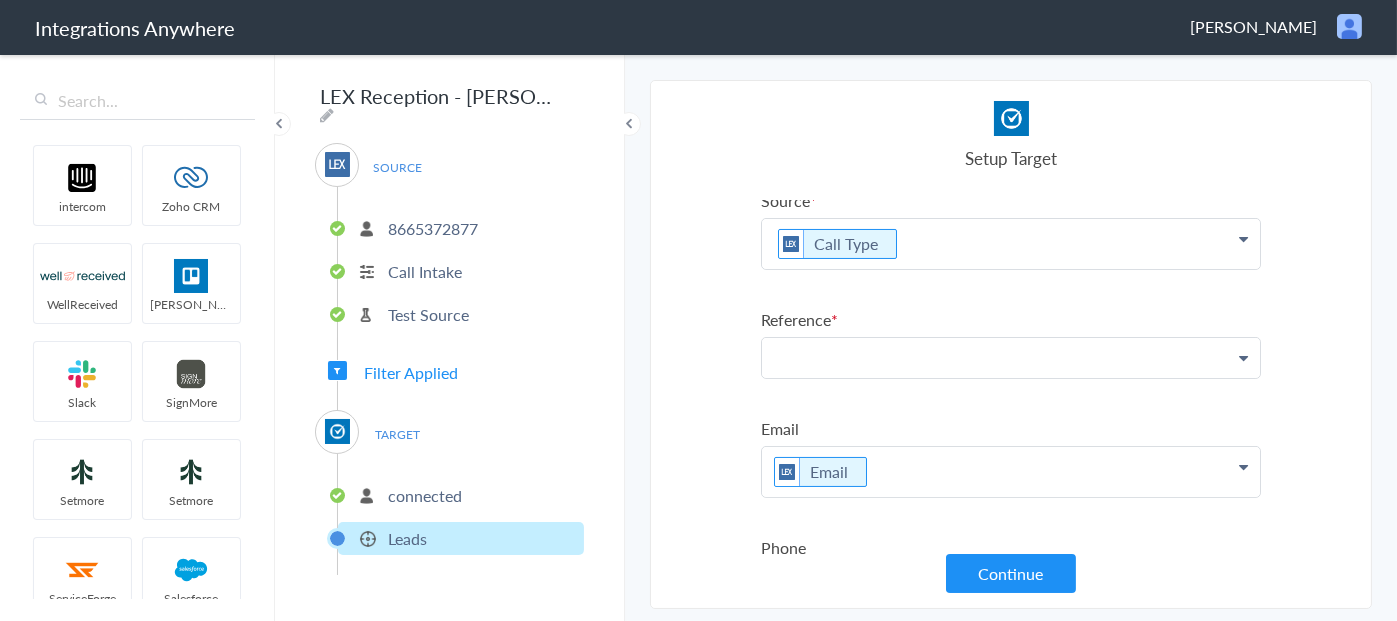 click at bounding box center [1011, -273] 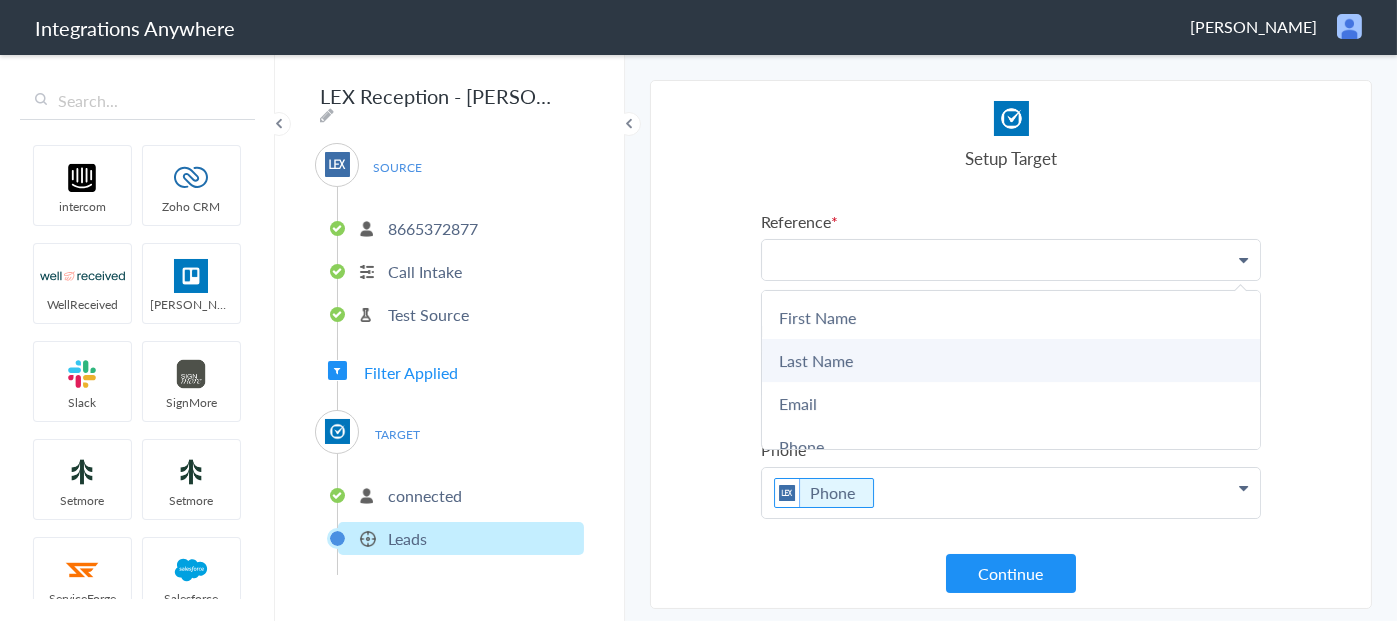 scroll, scrollTop: 637, scrollLeft: 0, axis: vertical 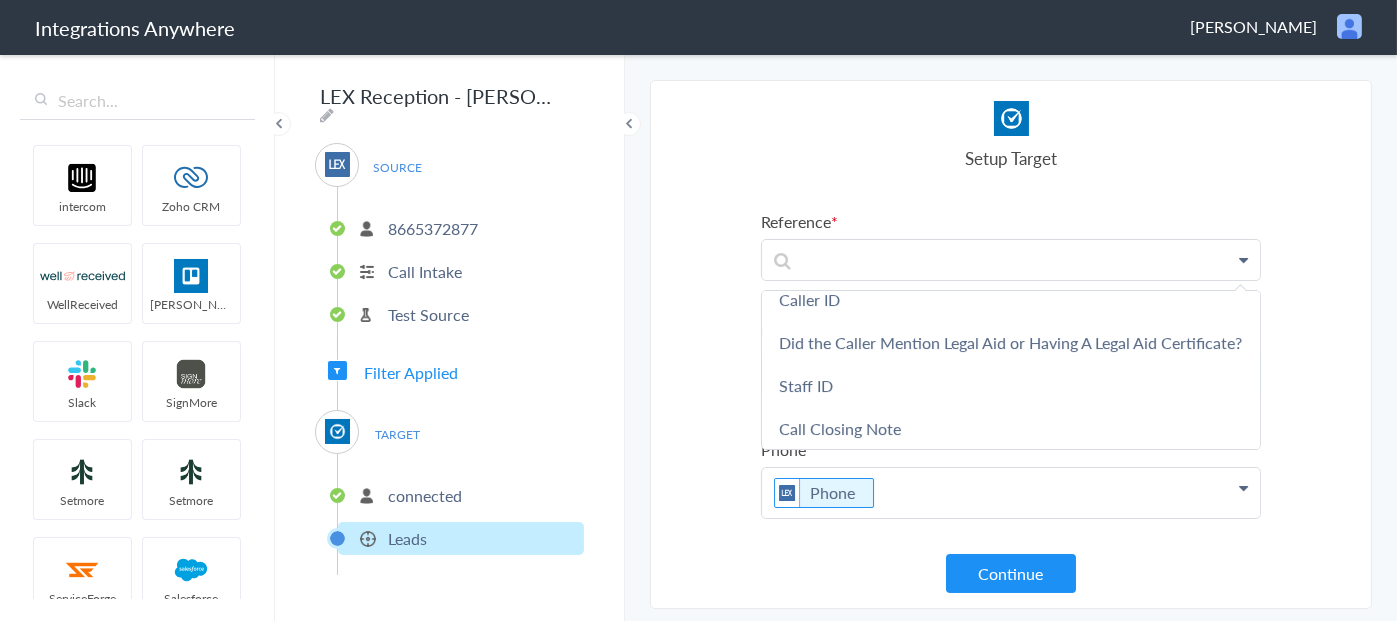 click on "Select  Account 8665372877       Rename   Delete   (4 minutes ago) + connect Continue Setup Source Call Intake Triggers when a new Call is taken Continue Test Source Test Source Test Failed
Select  Account connected       Rename   Delete   (2 minutes ago) + connect Continue Setup Target Leads Create a new Lead Continue   First Name First Name   First Name Last Name Email Phone Case Name/Number Date stamp Message Case Type Did the Caller Mention Legal Aid or Having a Legal Aid Certificate? Caller Speaks Did the Caller Mention Legal Aid or Having A Legal Aid Certificate? Or Pro bono work? Call End Time Connection Id Caller ID Did the Caller Mention Legal Aid or Having A Legal Aid Certificate? Staff ID Call Closing Note Family Law Case Type Call Start Time Account ID HistoryId Sales/Solicitation accountNumber Call Regarding Call Type Message Page URL Last Name Last Name   First Name Last Name Email Phone Case Name/Number Date stamp Message Case Type Caller Speaks Call End Time" at bounding box center (1011, 344) 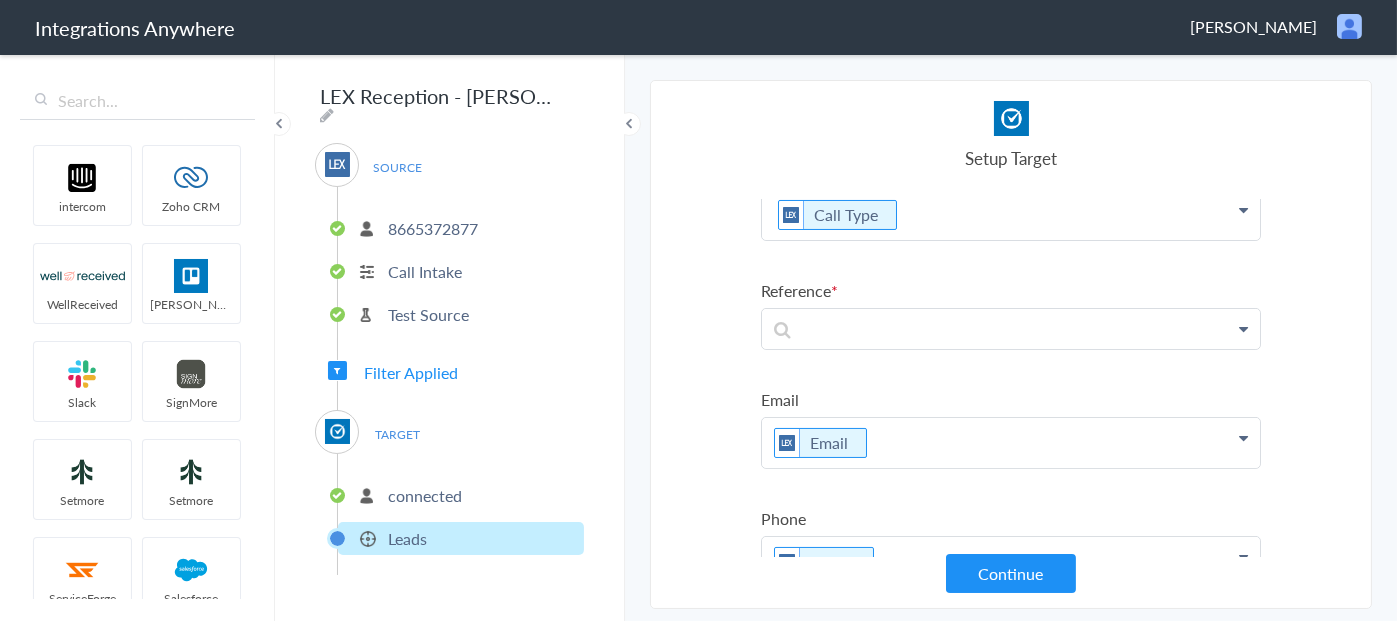 scroll, scrollTop: 600, scrollLeft: 0, axis: vertical 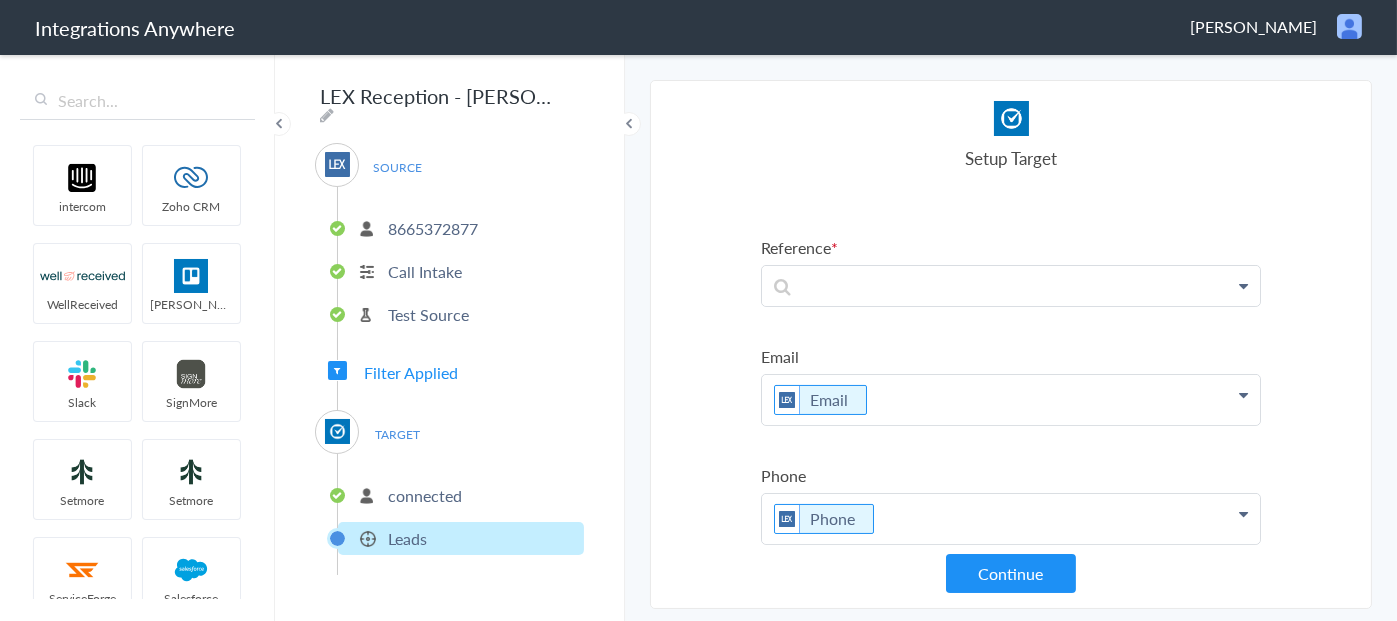 click at bounding box center [1243, -350] 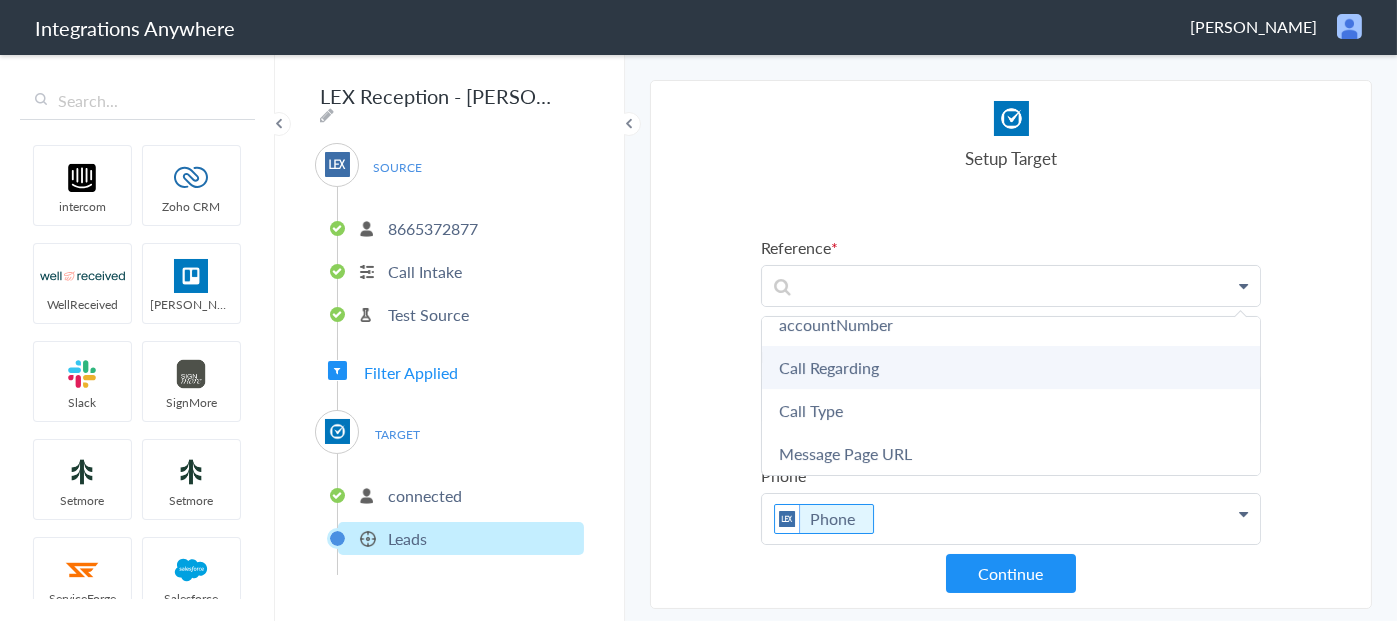 scroll, scrollTop: 1041, scrollLeft: 0, axis: vertical 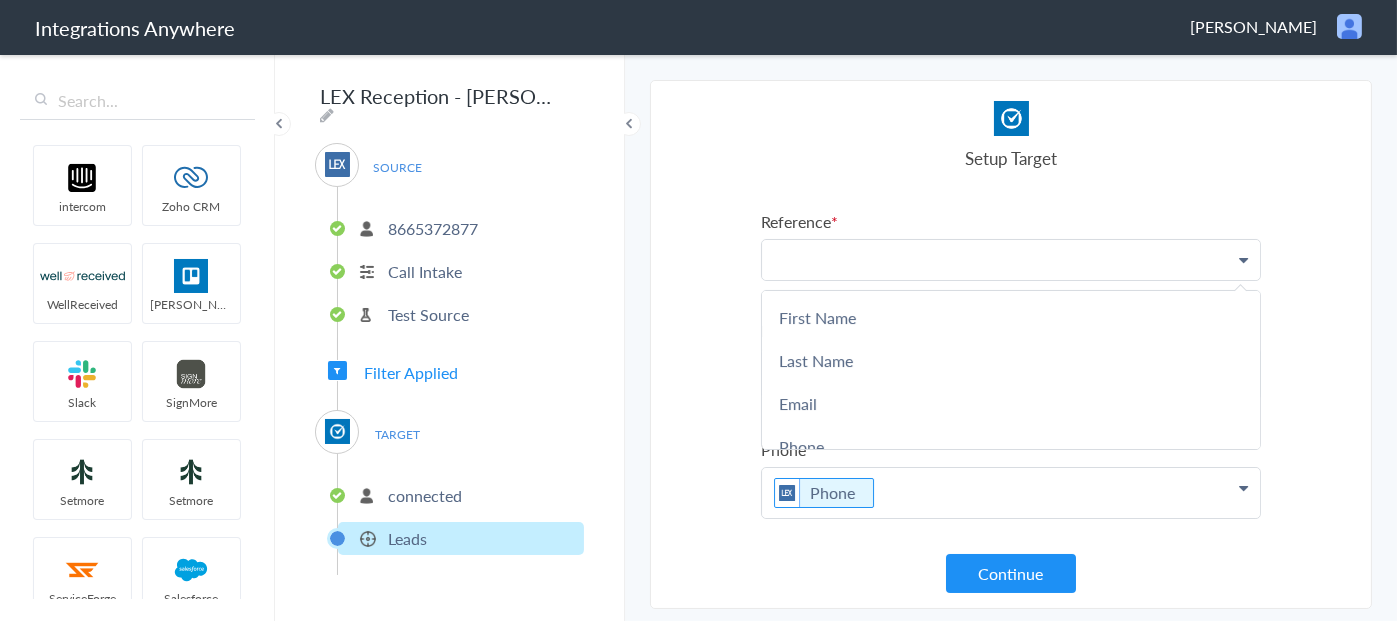click at bounding box center [1011, 260] 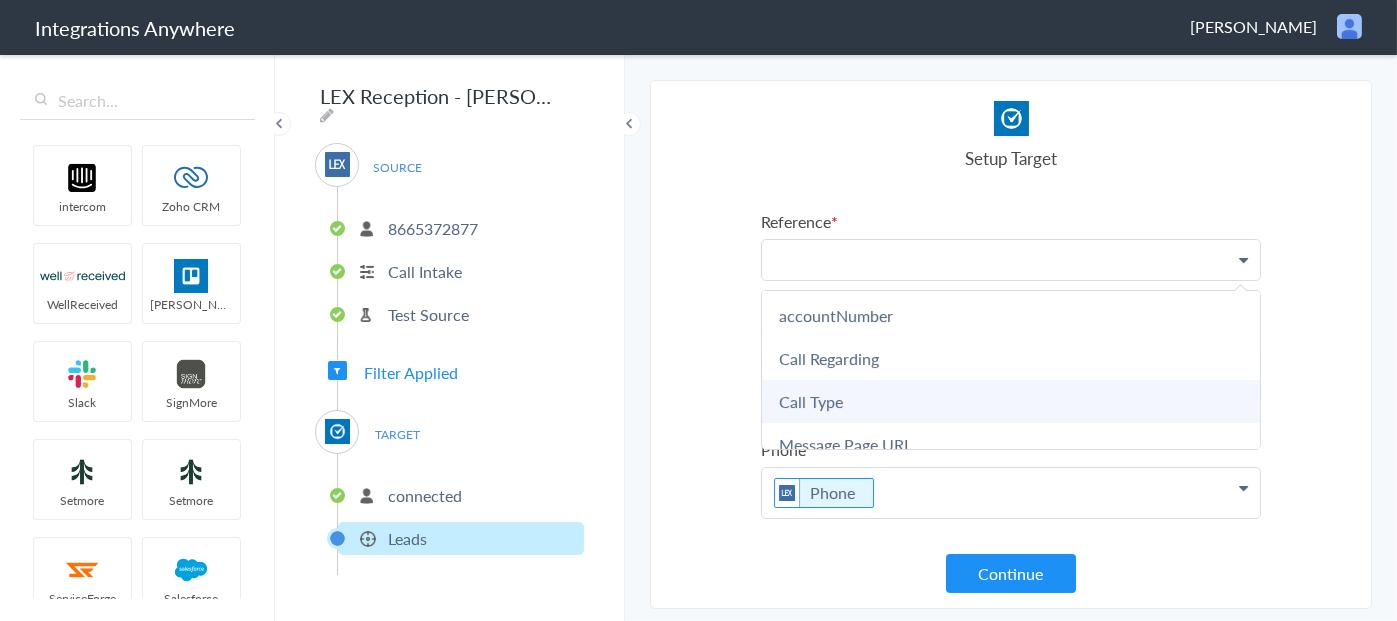 scroll, scrollTop: 941, scrollLeft: 0, axis: vertical 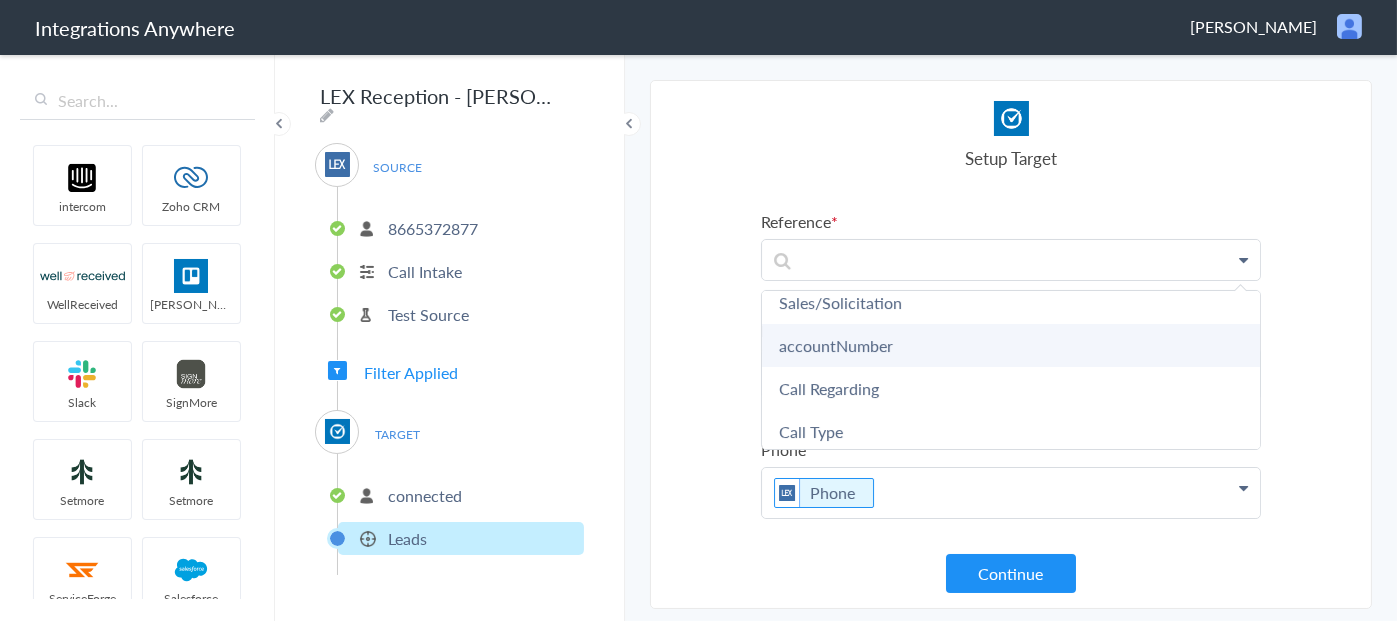 click on "accountNumber" at bounding box center [0, 0] 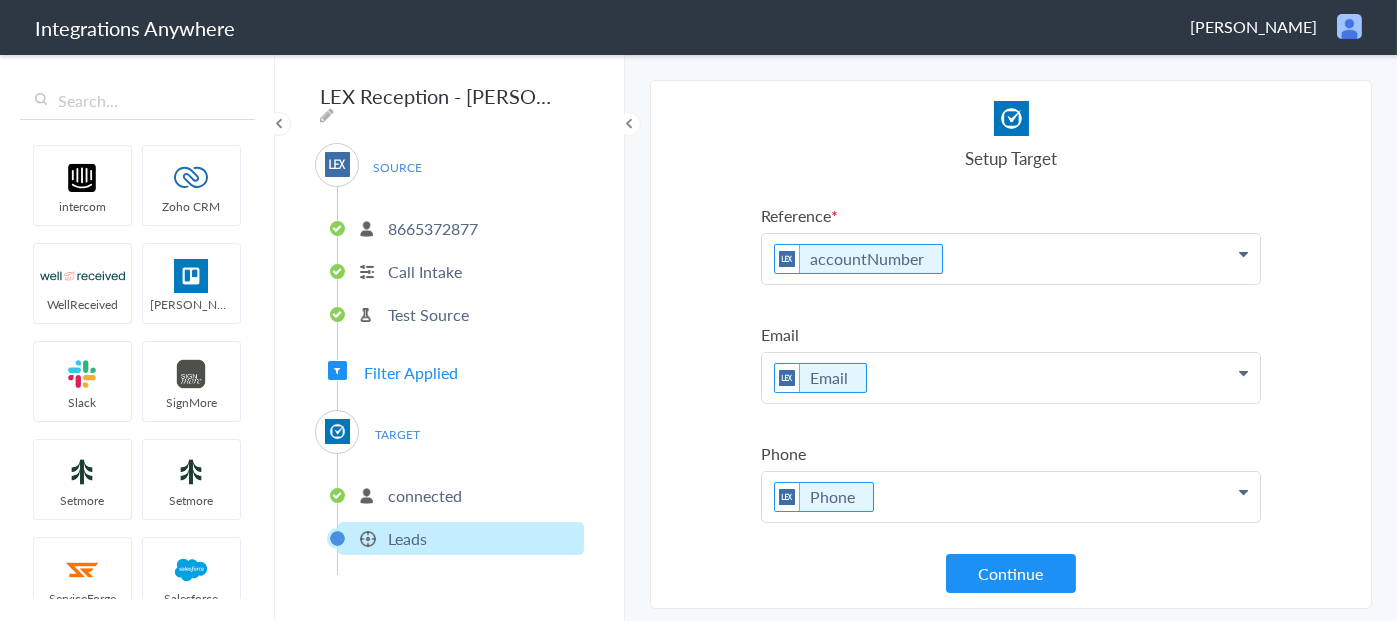 click at bounding box center (1243, -382) 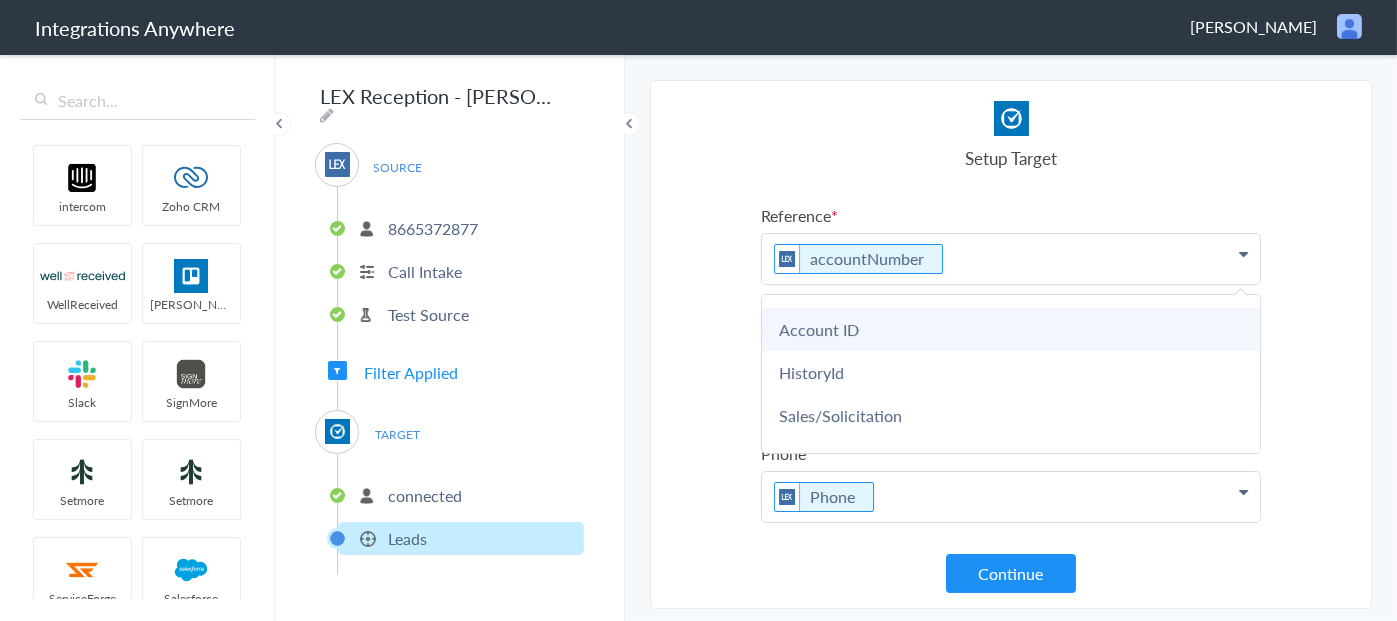 scroll, scrollTop: 800, scrollLeft: 0, axis: vertical 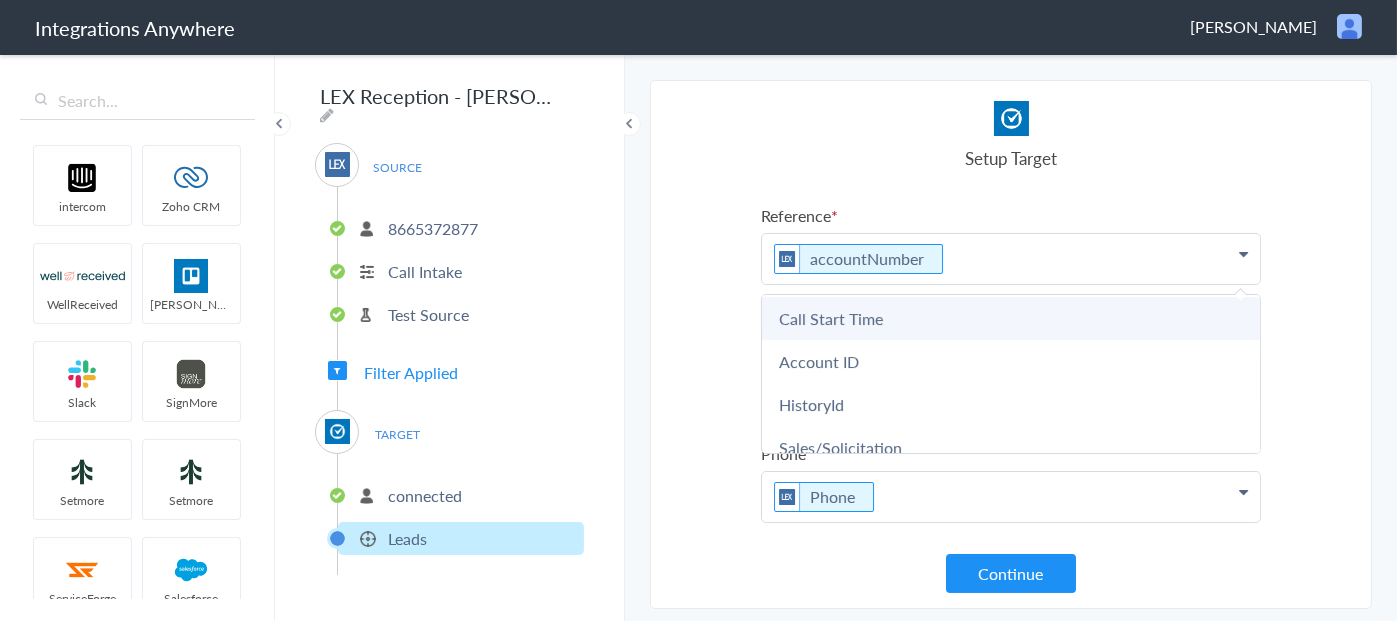 click on "Call Start Time" at bounding box center (0, 0) 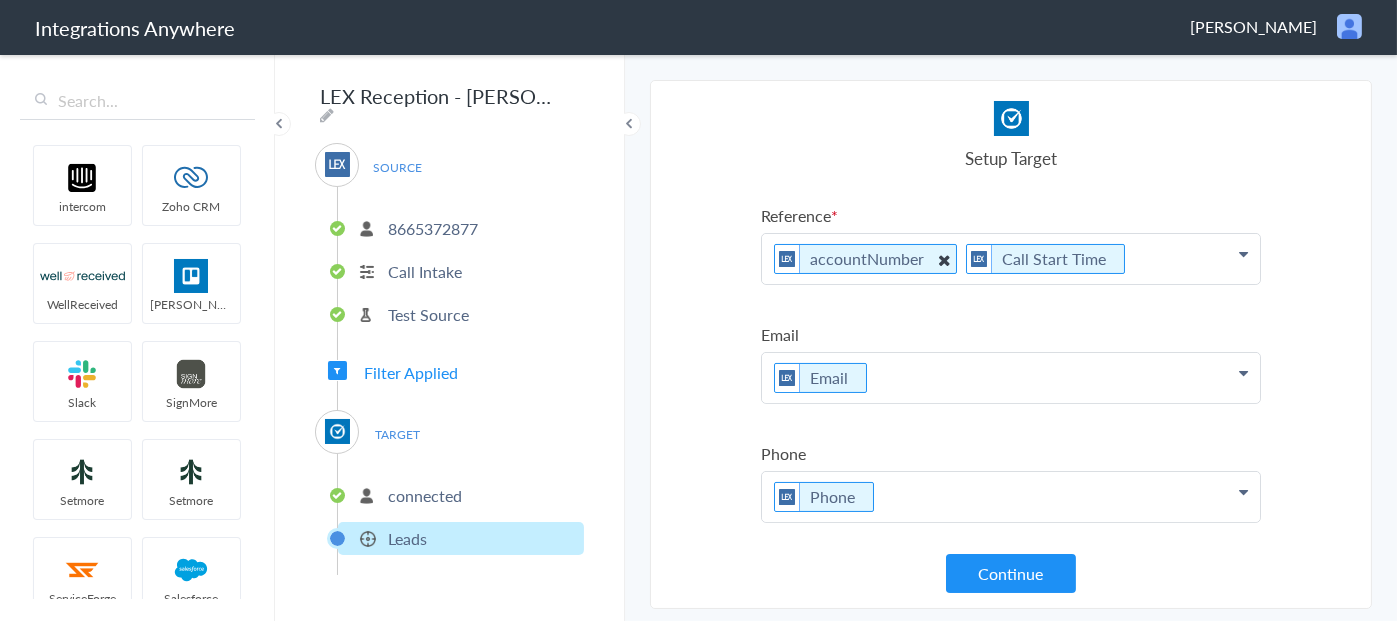 click at bounding box center (944, 259) 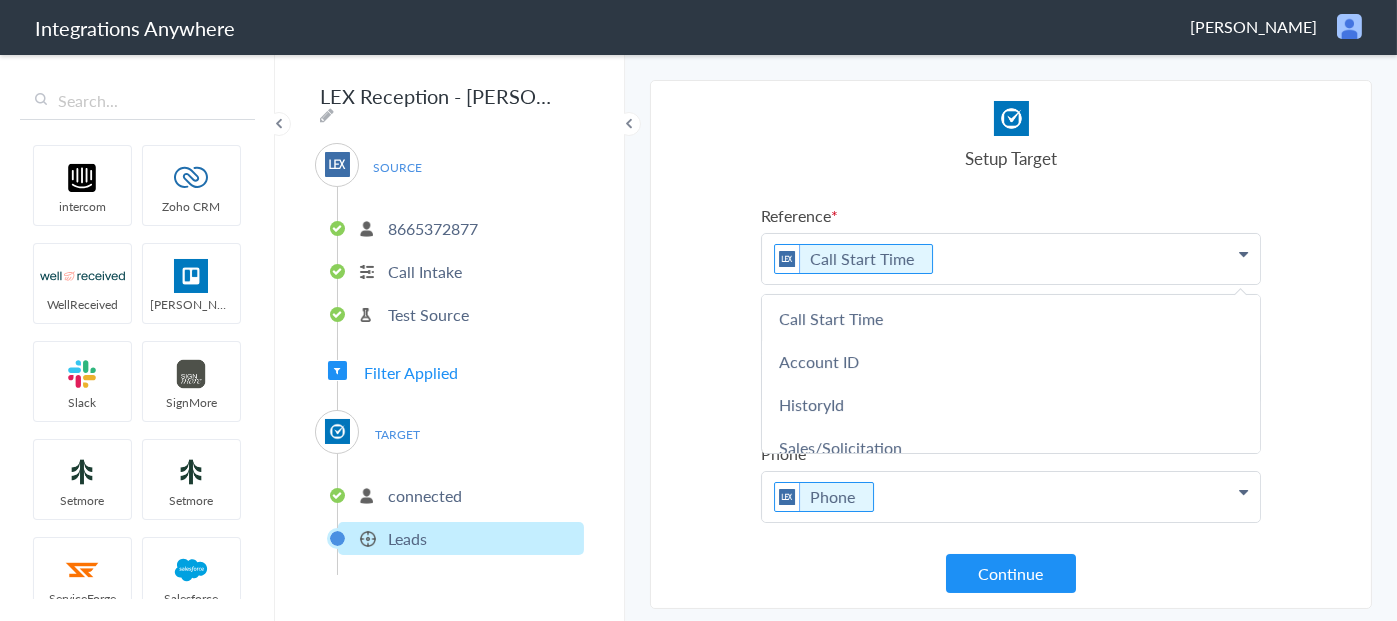 click on "Select  Account 8665372877       Rename   Delete   (4 minutes ago) + connect Continue Setup Source Call Intake Triggers when a new Call is taken Continue Test Source Test Source Test Failed
Select  Account connected       Rename   Delete   (2 minutes ago) + connect Continue Setup Target Leads Create a new Lead Continue   First Name First Name   First Name Last Name Email Phone Case Name/Number Date stamp Message Case Type Did the Caller Mention Legal Aid or Having a Legal Aid Certificate? Caller Speaks Did the Caller Mention Legal Aid or Having A Legal Aid Certificate? Or Pro bono work? Call End Time Connection Id Caller ID Did the Caller Mention Legal Aid or Having A Legal Aid Certificate? Staff ID Call Closing Note Family Law Case Type Call Start Time Account ID HistoryId Sales/Solicitation accountNumber Call Regarding Call Type Message Page URL Last Name Last Name   First Name Last Name Email Phone Case Name/Number Date stamp Message Case Type Caller Speaks Call End Time" at bounding box center [1011, 344] 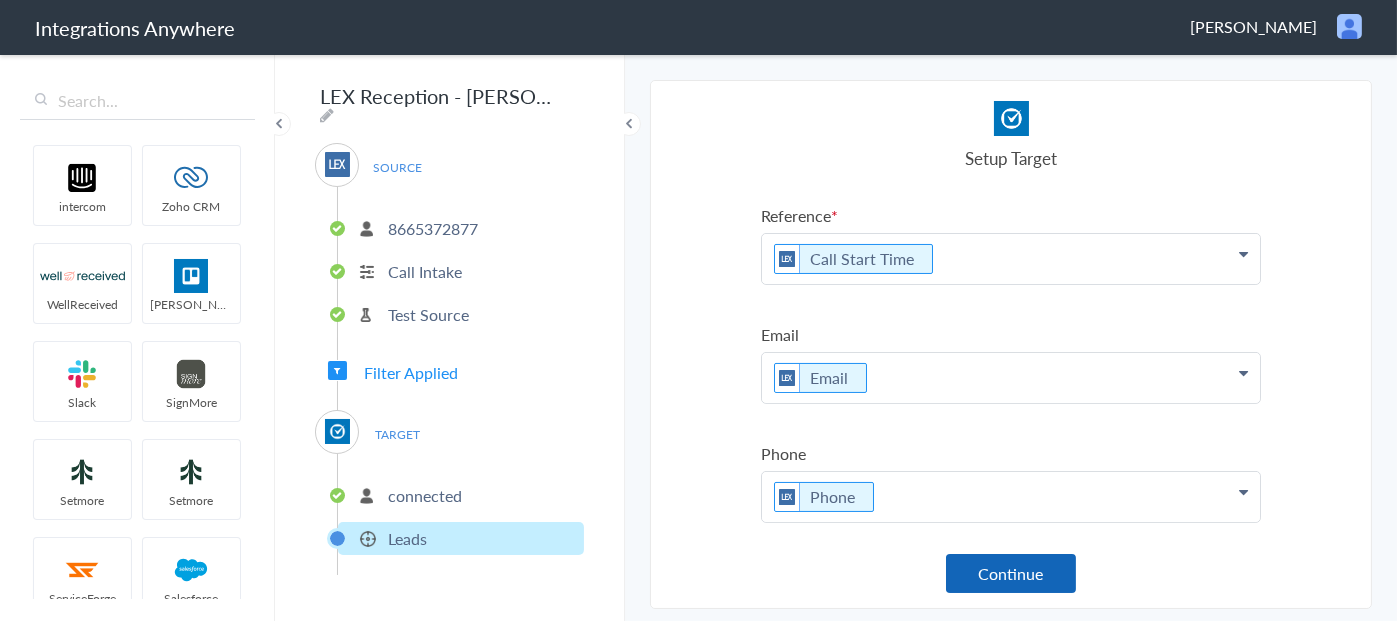 click on "Continue" at bounding box center (1011, 573) 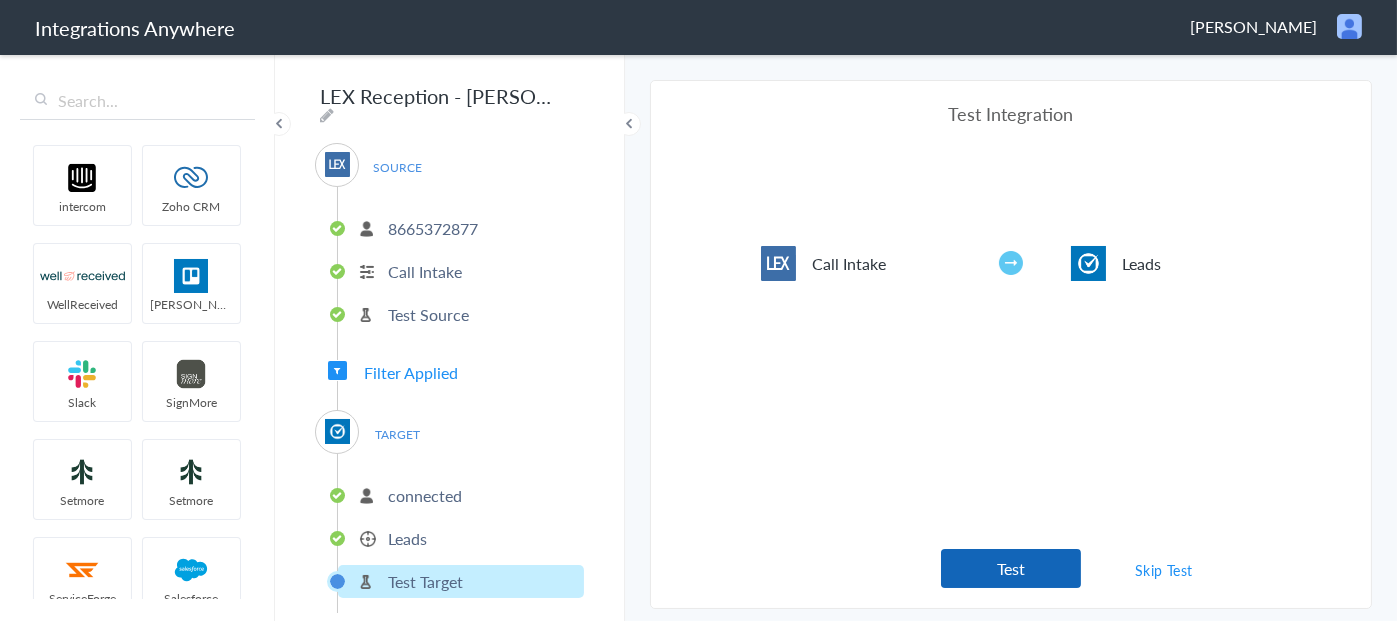 click on "Test" at bounding box center [1011, 568] 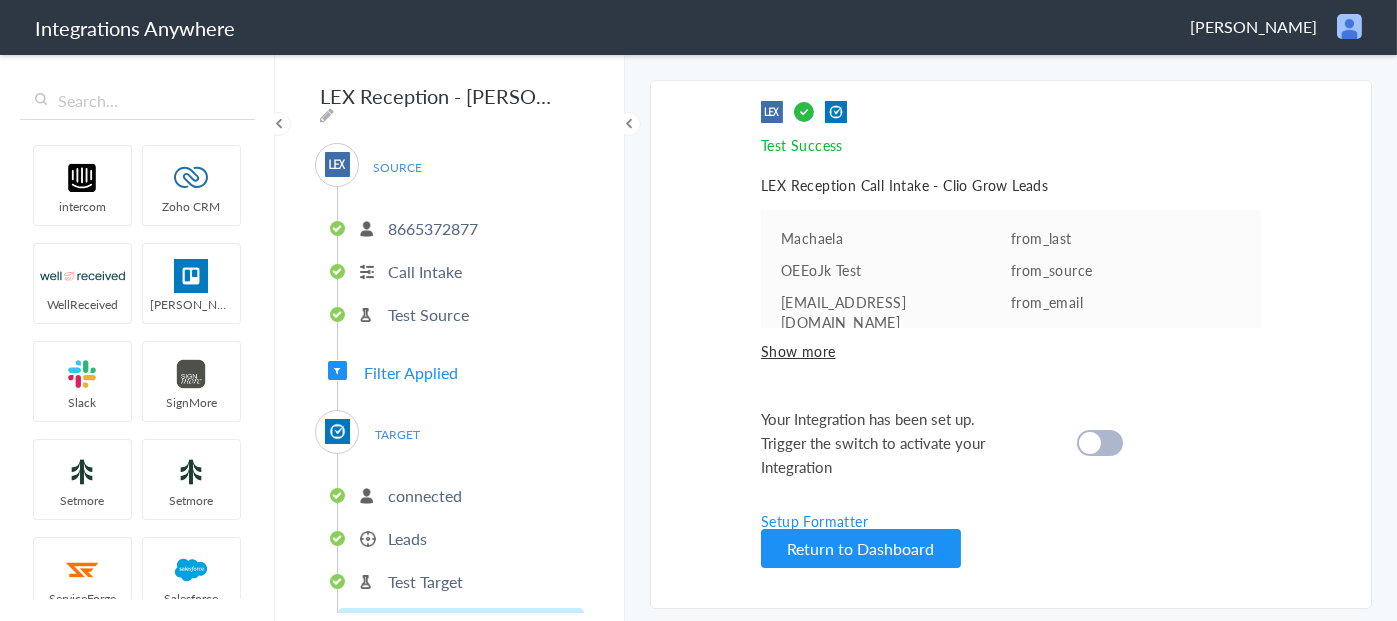 click at bounding box center [1090, 443] 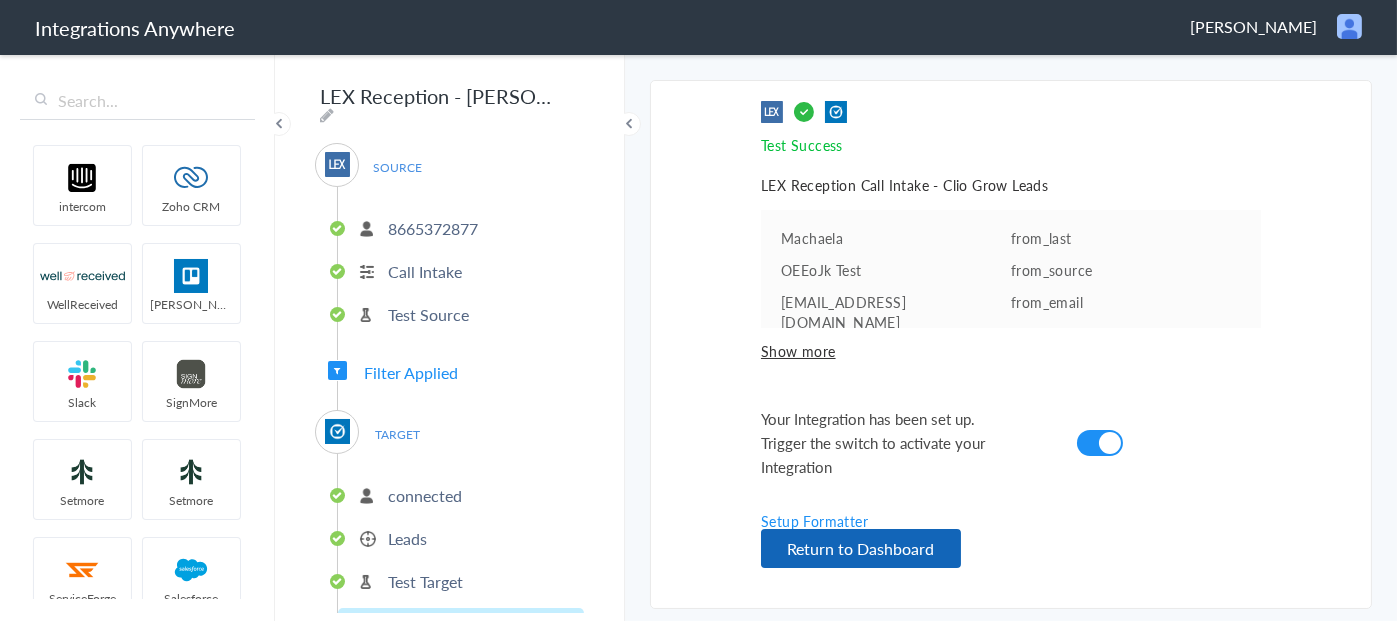 click on "Return to Dashboard" at bounding box center [861, 548] 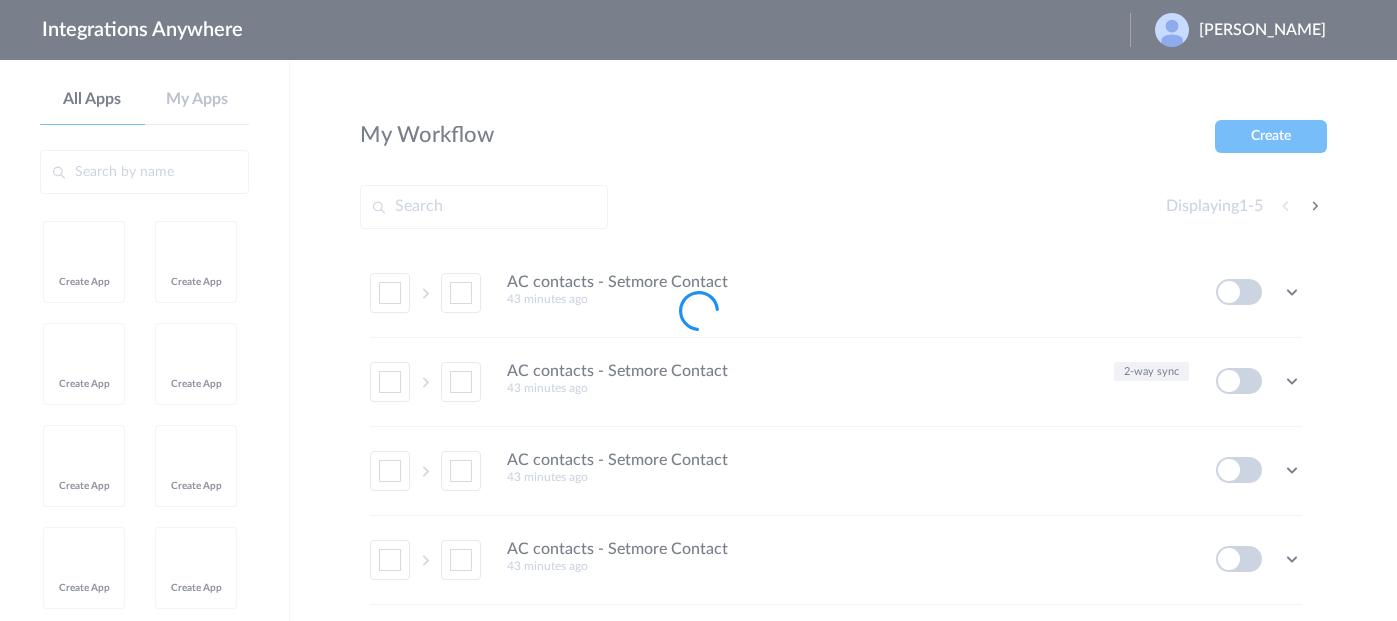 scroll, scrollTop: 0, scrollLeft: 0, axis: both 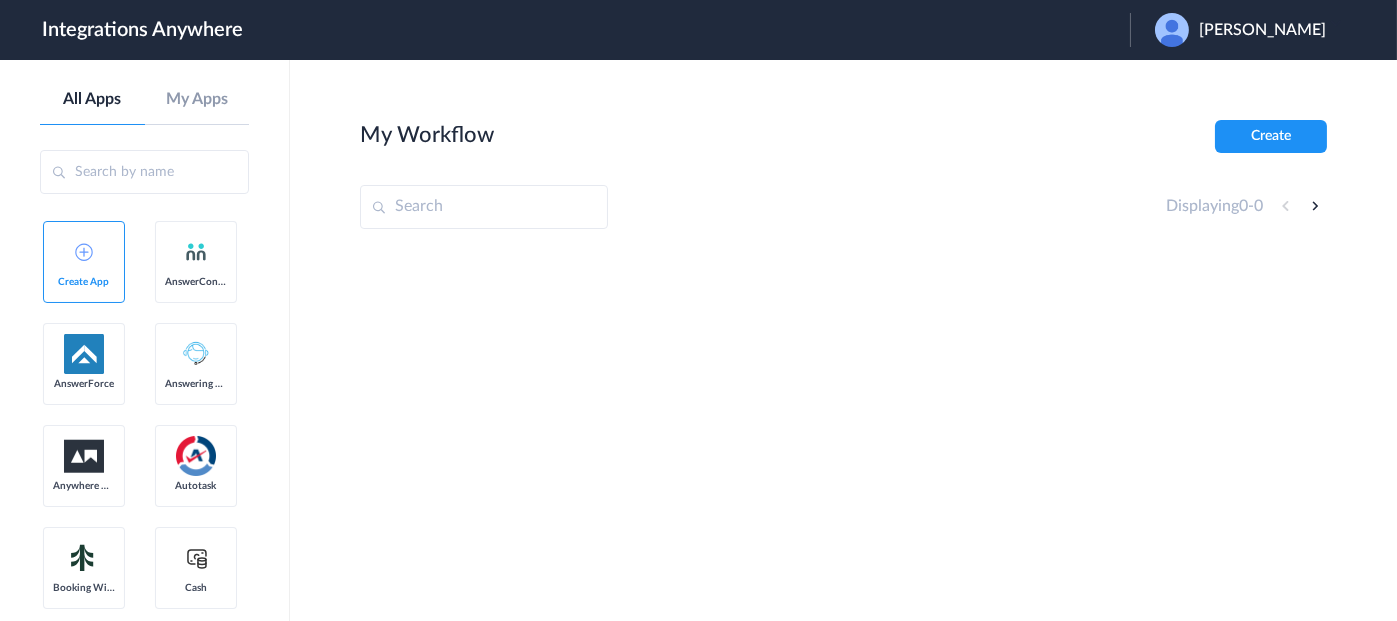 click on "[PERSON_NAME]" at bounding box center [1262, 30] 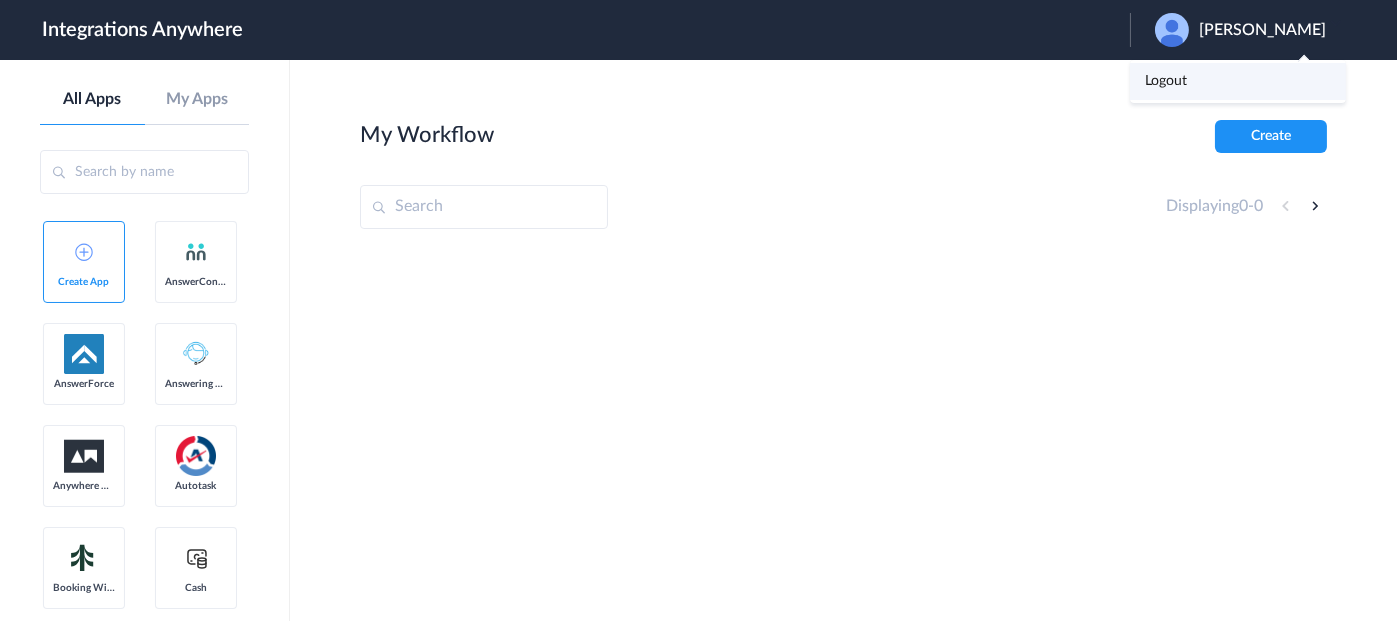 click on "Logout" at bounding box center [1166, 81] 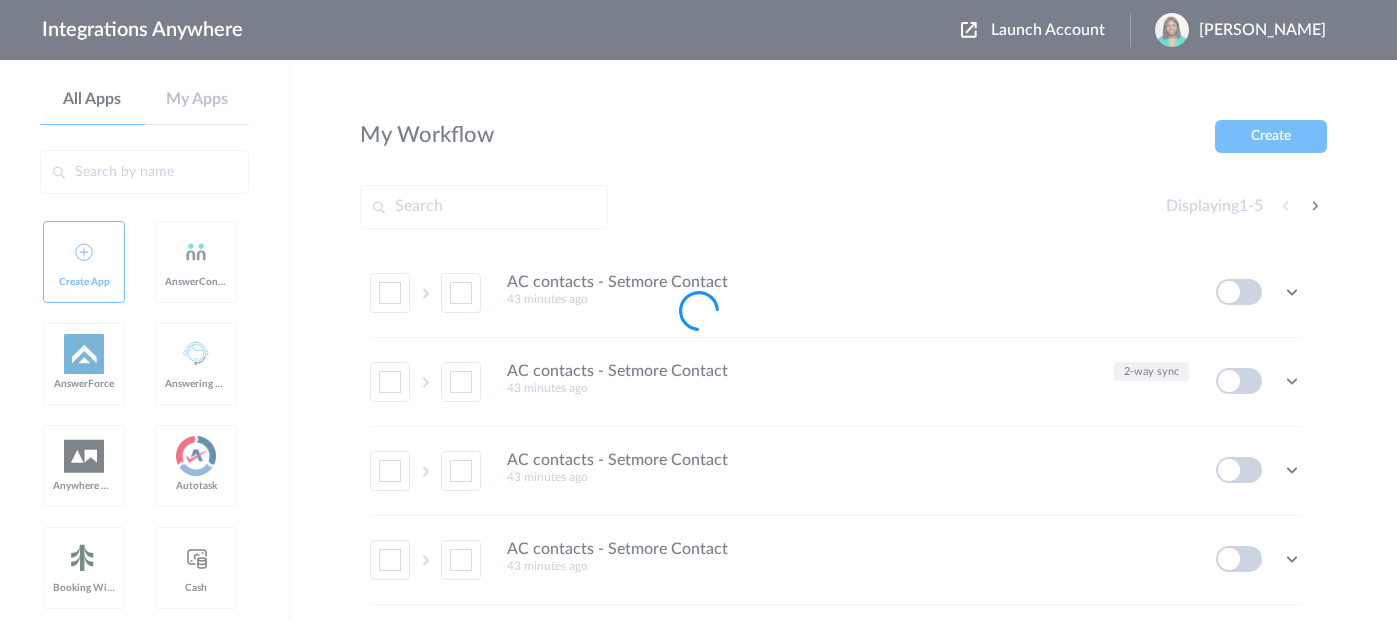 scroll, scrollTop: 0, scrollLeft: 0, axis: both 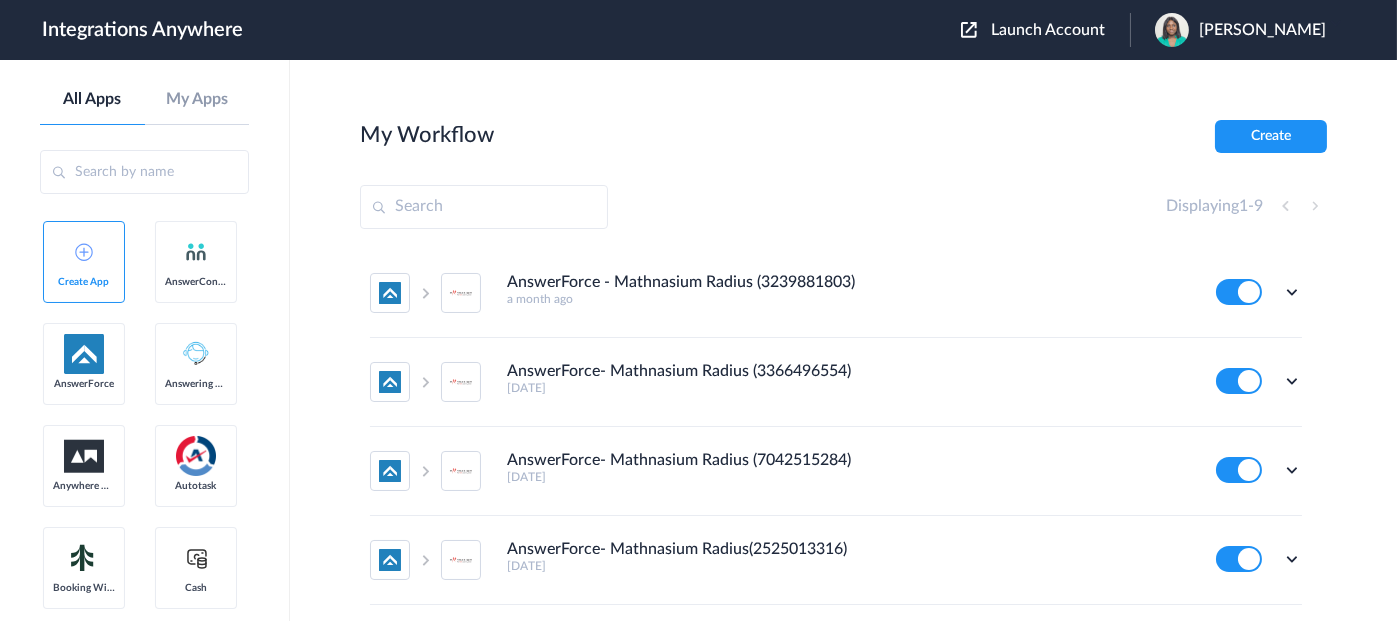 click on "Launch Account" at bounding box center (1048, 30) 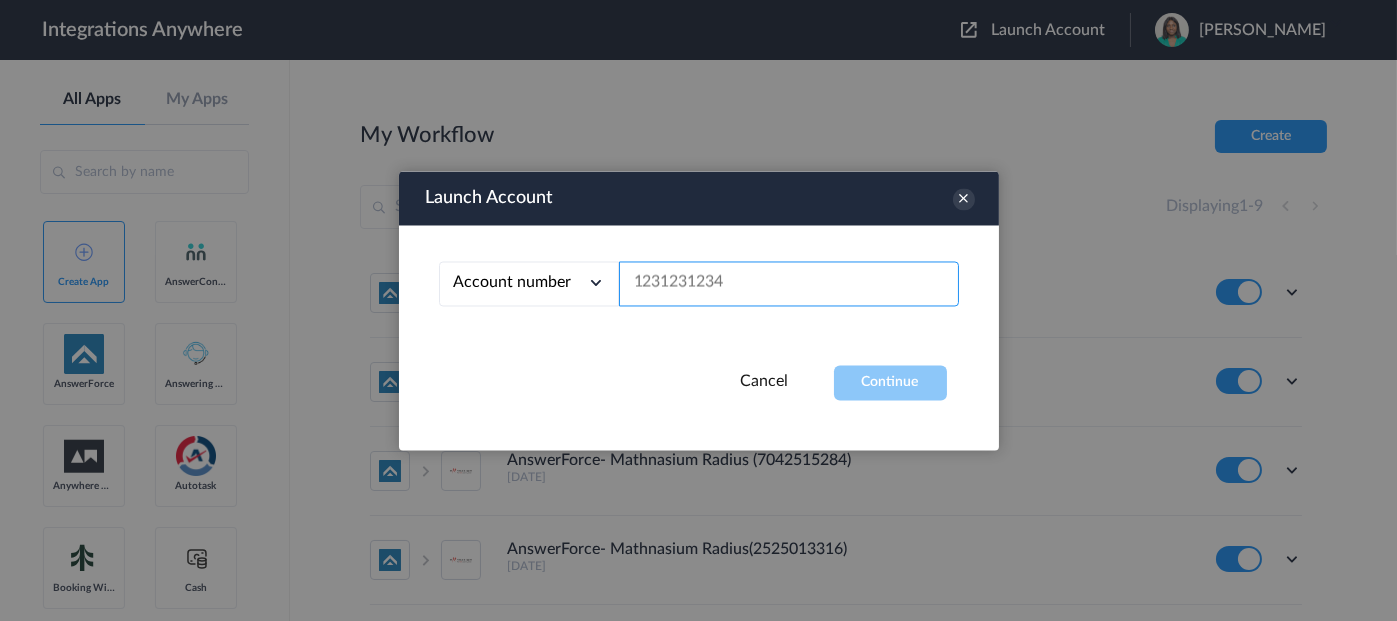 click at bounding box center [789, 283] 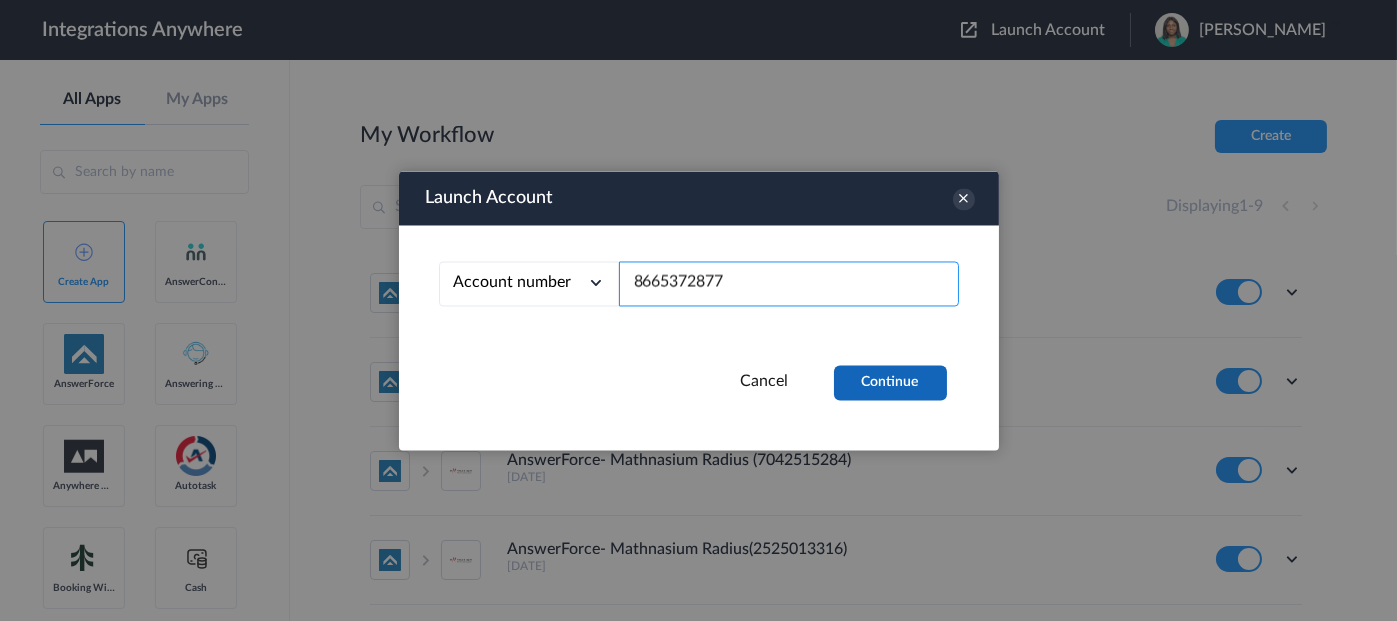 type on "8665372877" 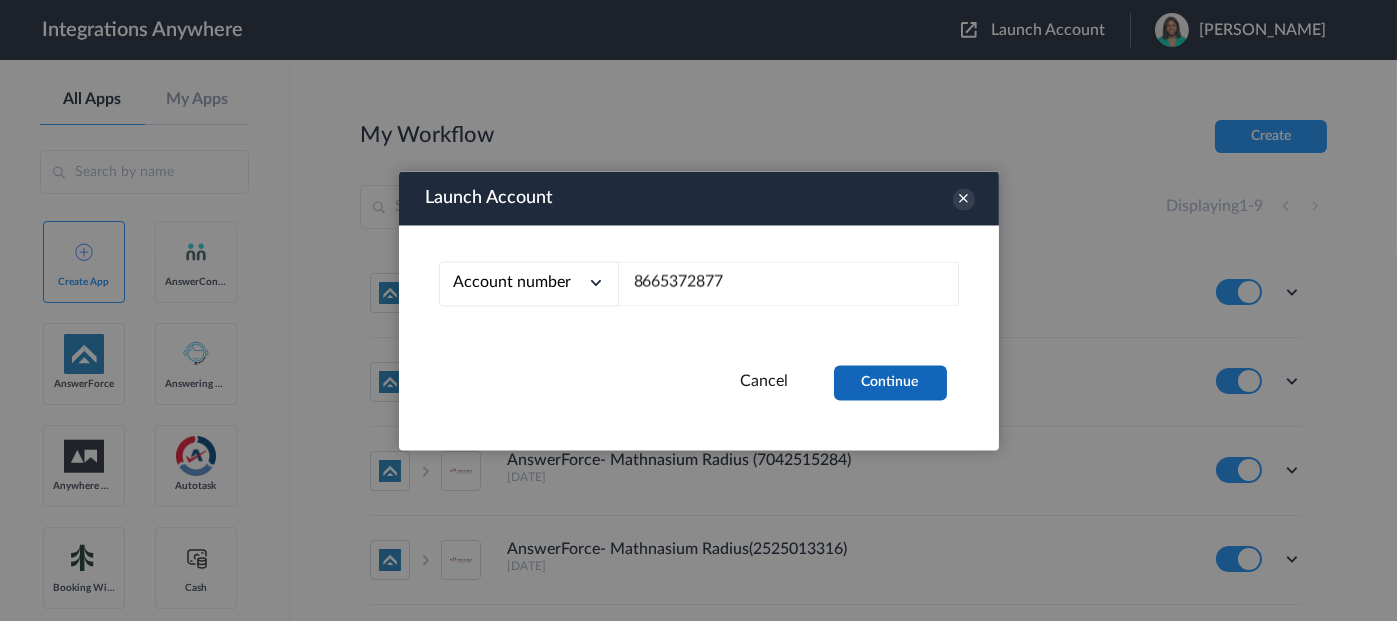 click on "Continue" at bounding box center [890, 382] 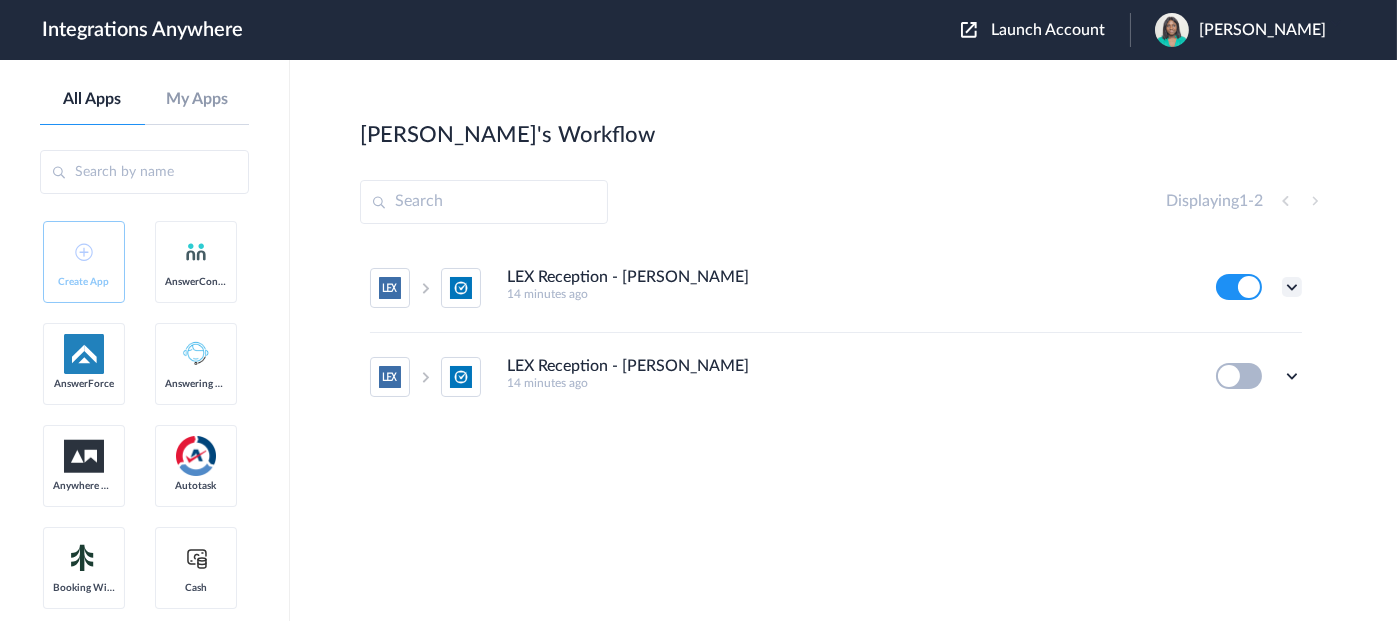 click at bounding box center (1292, 287) 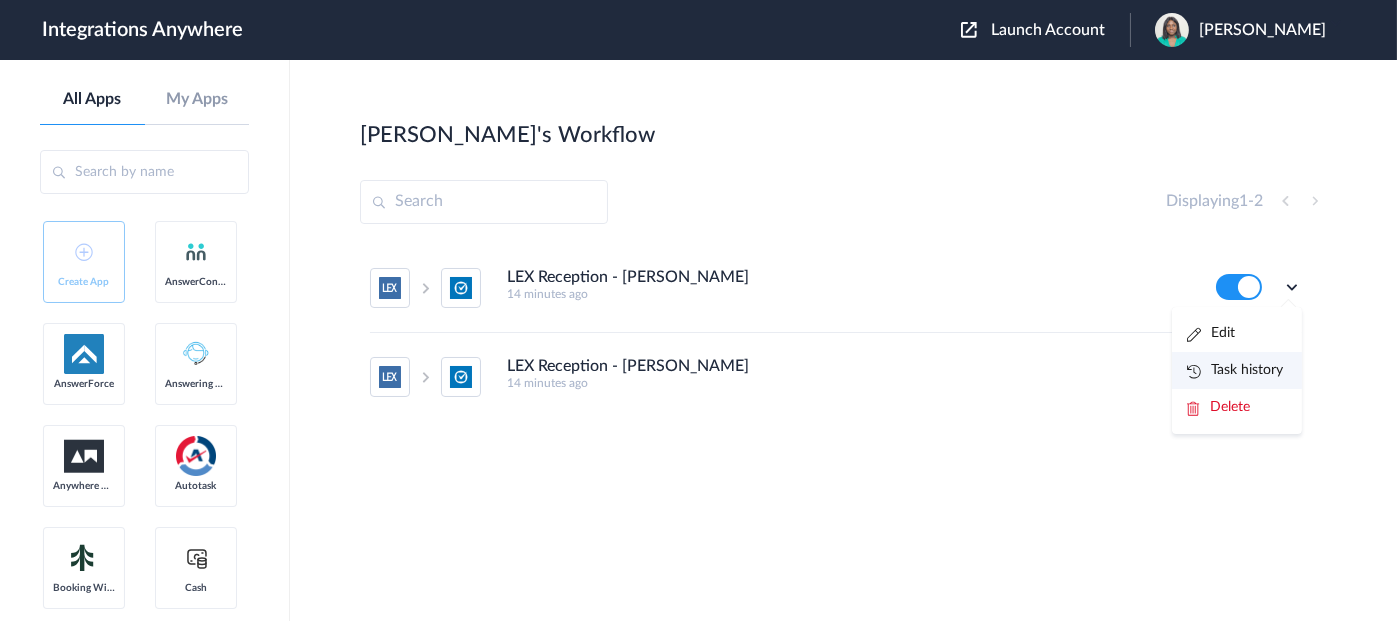 click on "Task history" at bounding box center (1235, 370) 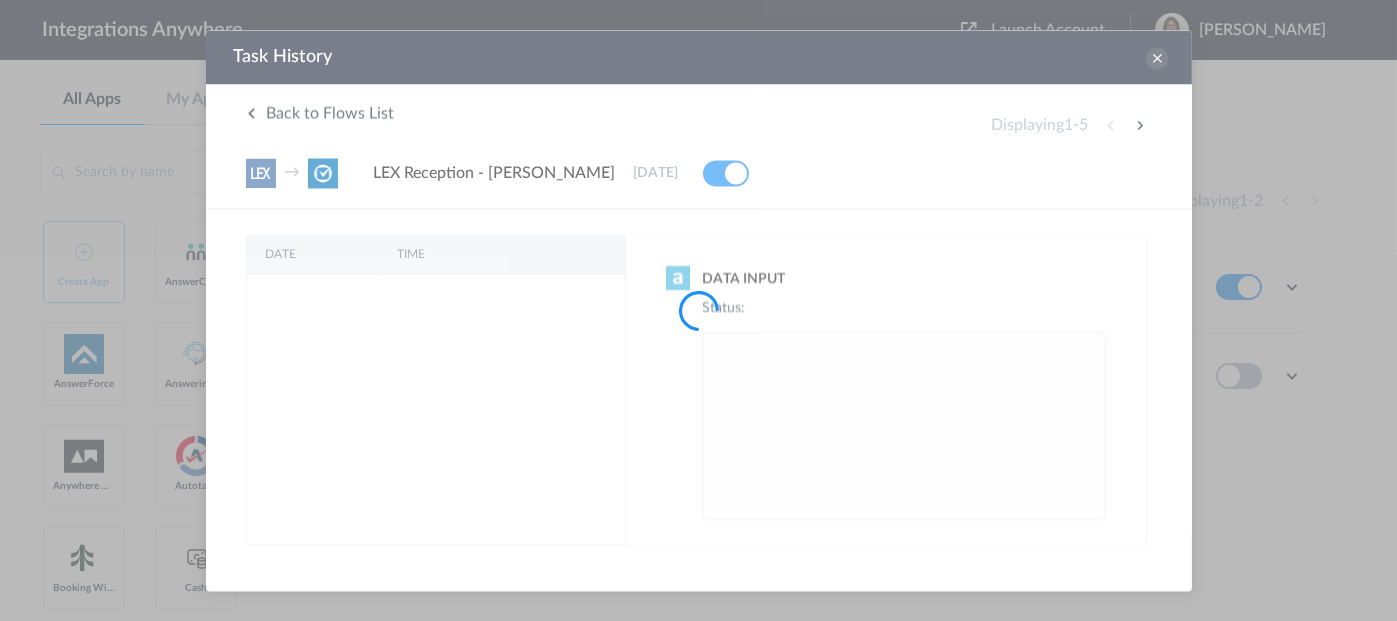scroll, scrollTop: 0, scrollLeft: 0, axis: both 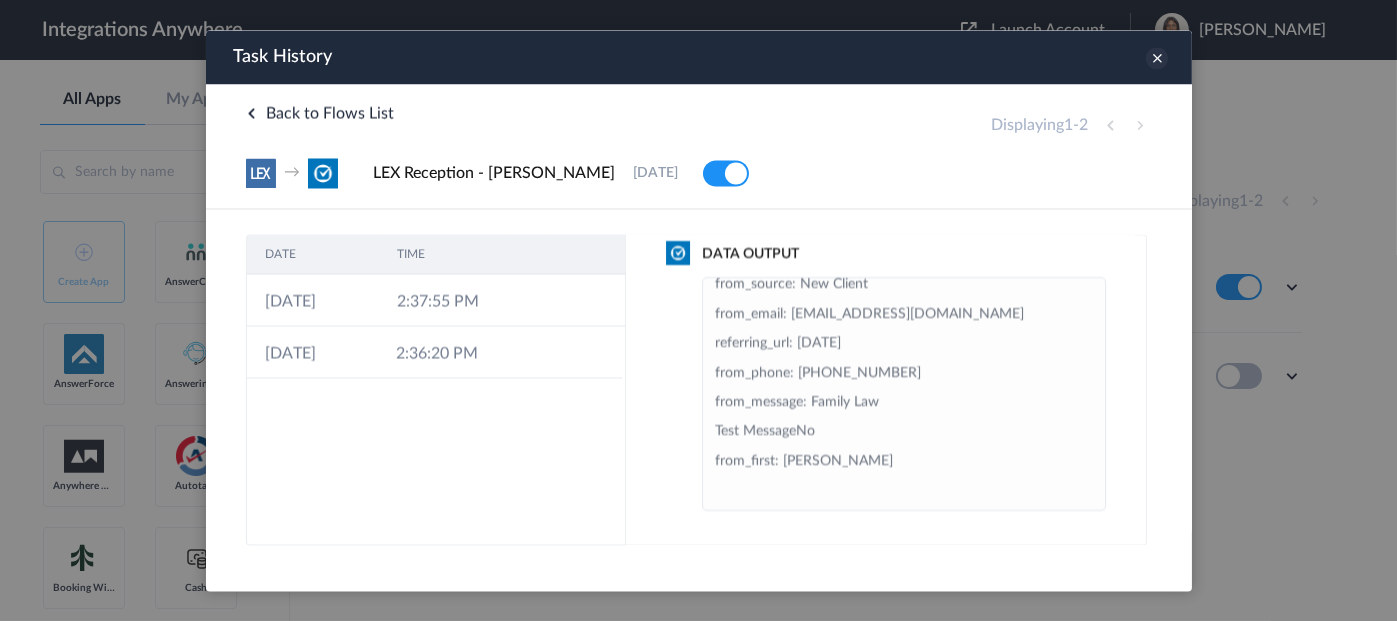 click at bounding box center (1156, 58) 